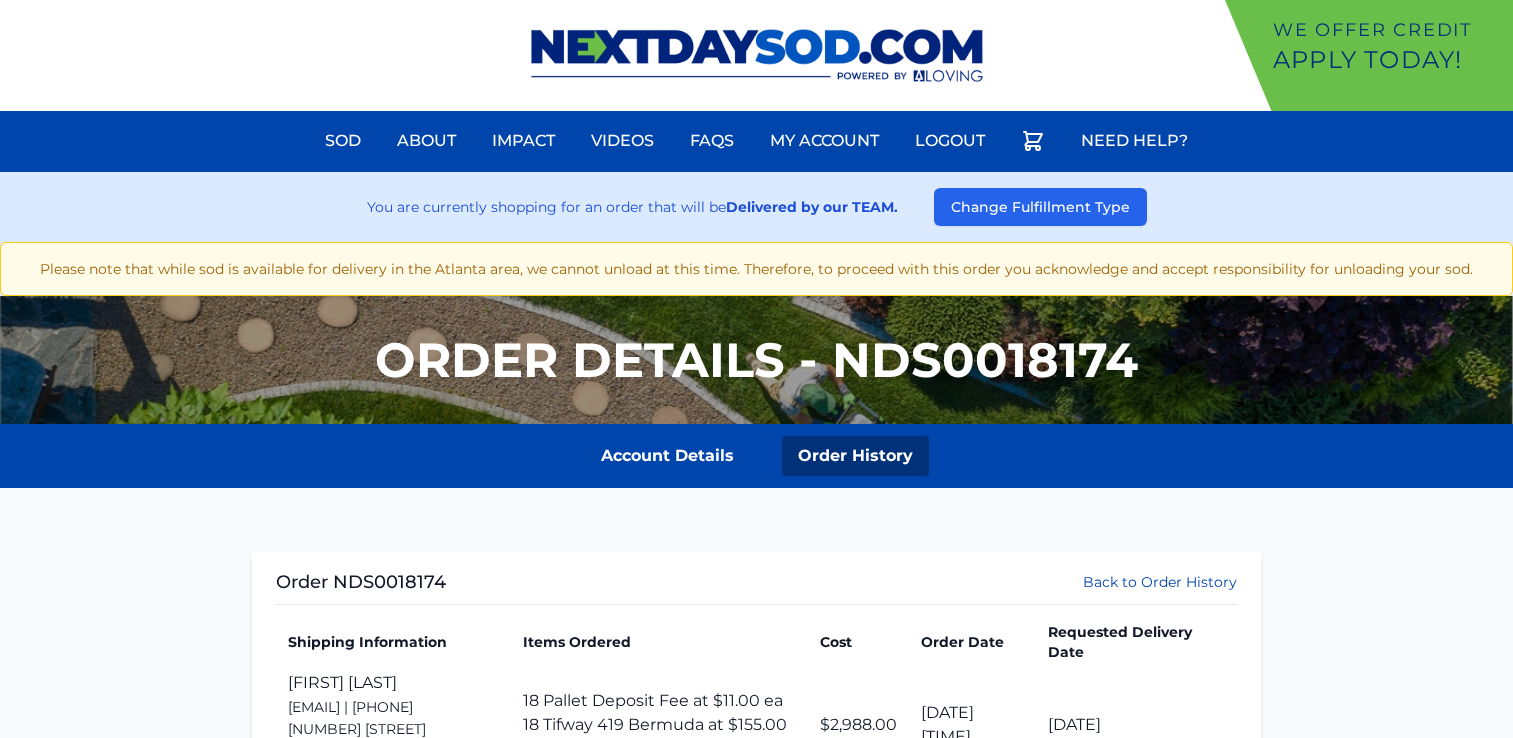 scroll, scrollTop: 0, scrollLeft: 0, axis: both 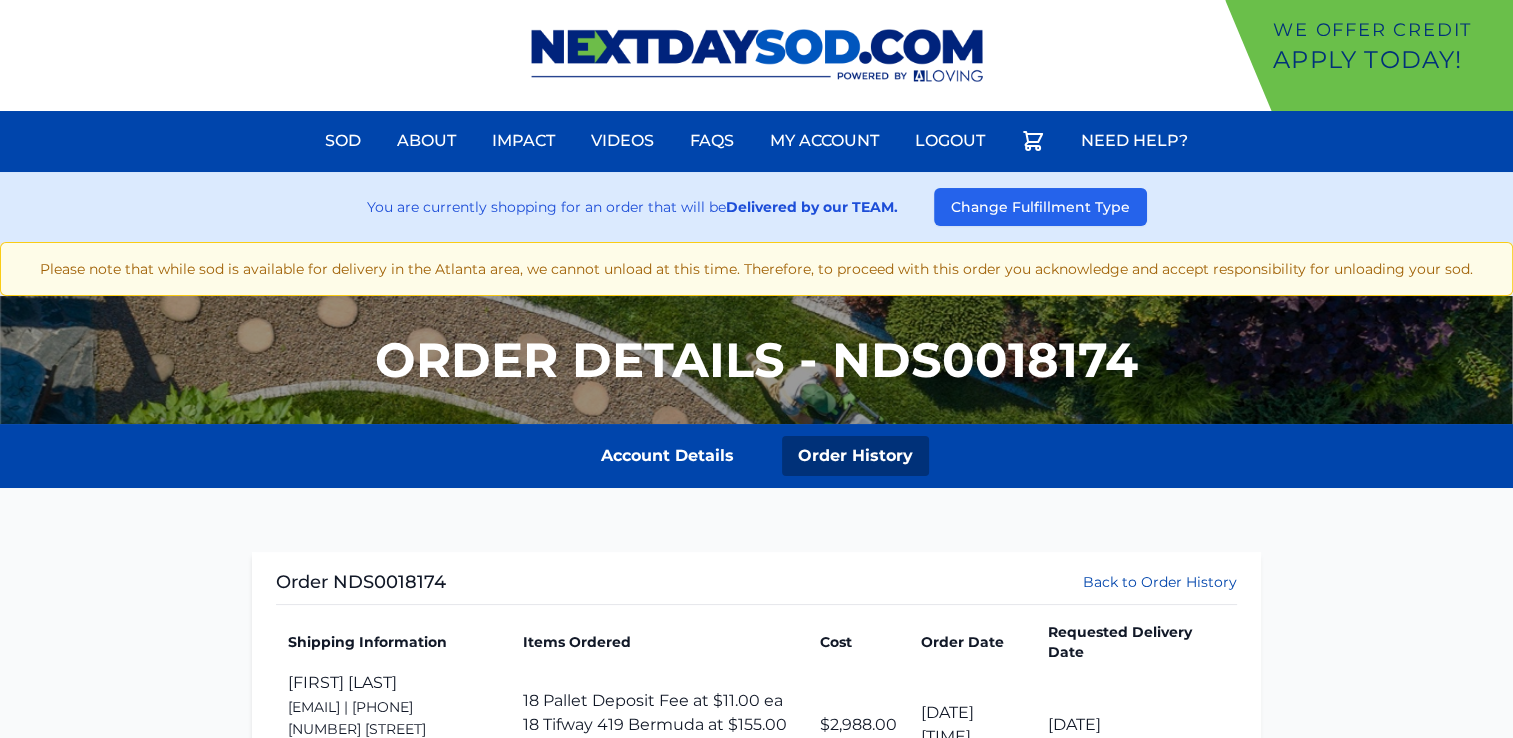 click at bounding box center (757, 55) 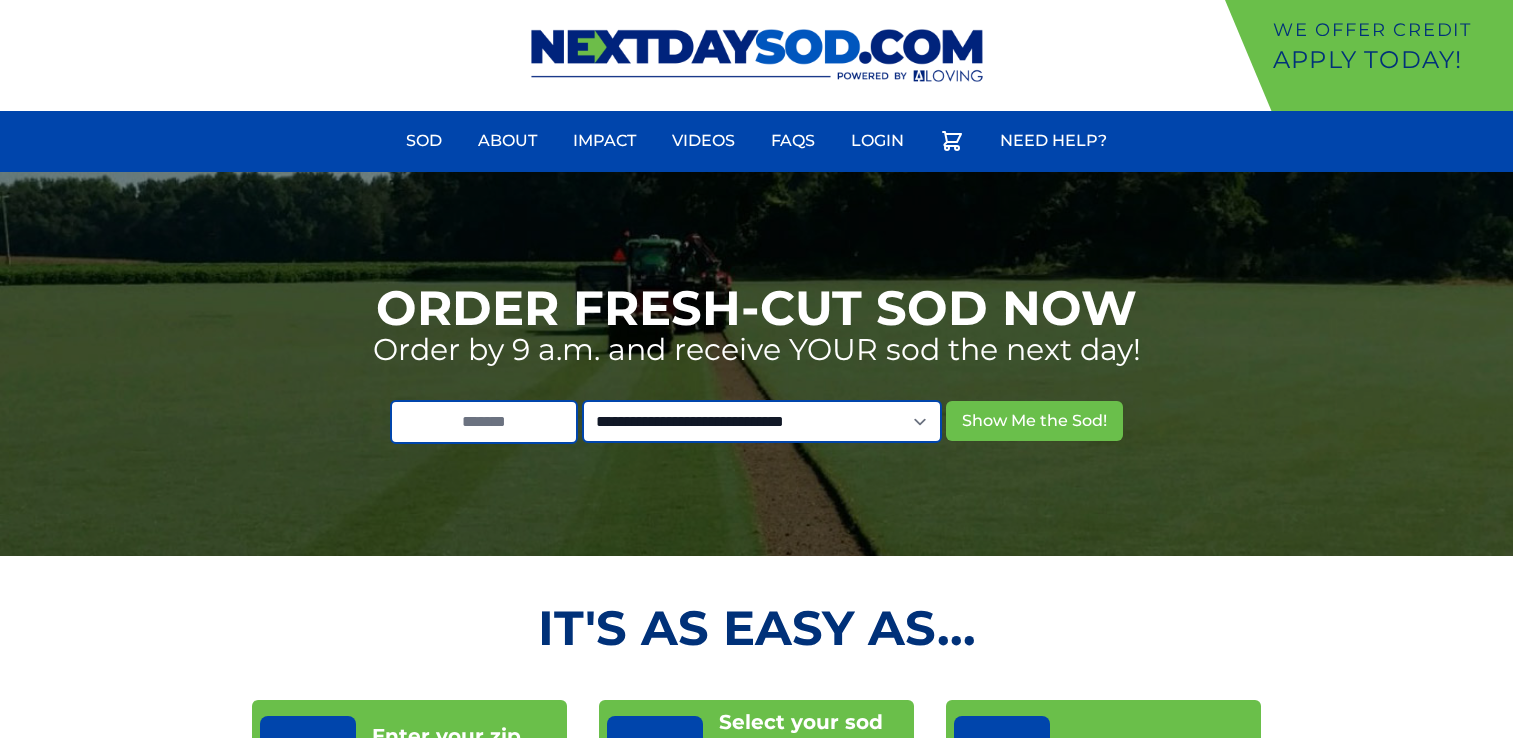 scroll, scrollTop: 0, scrollLeft: 0, axis: both 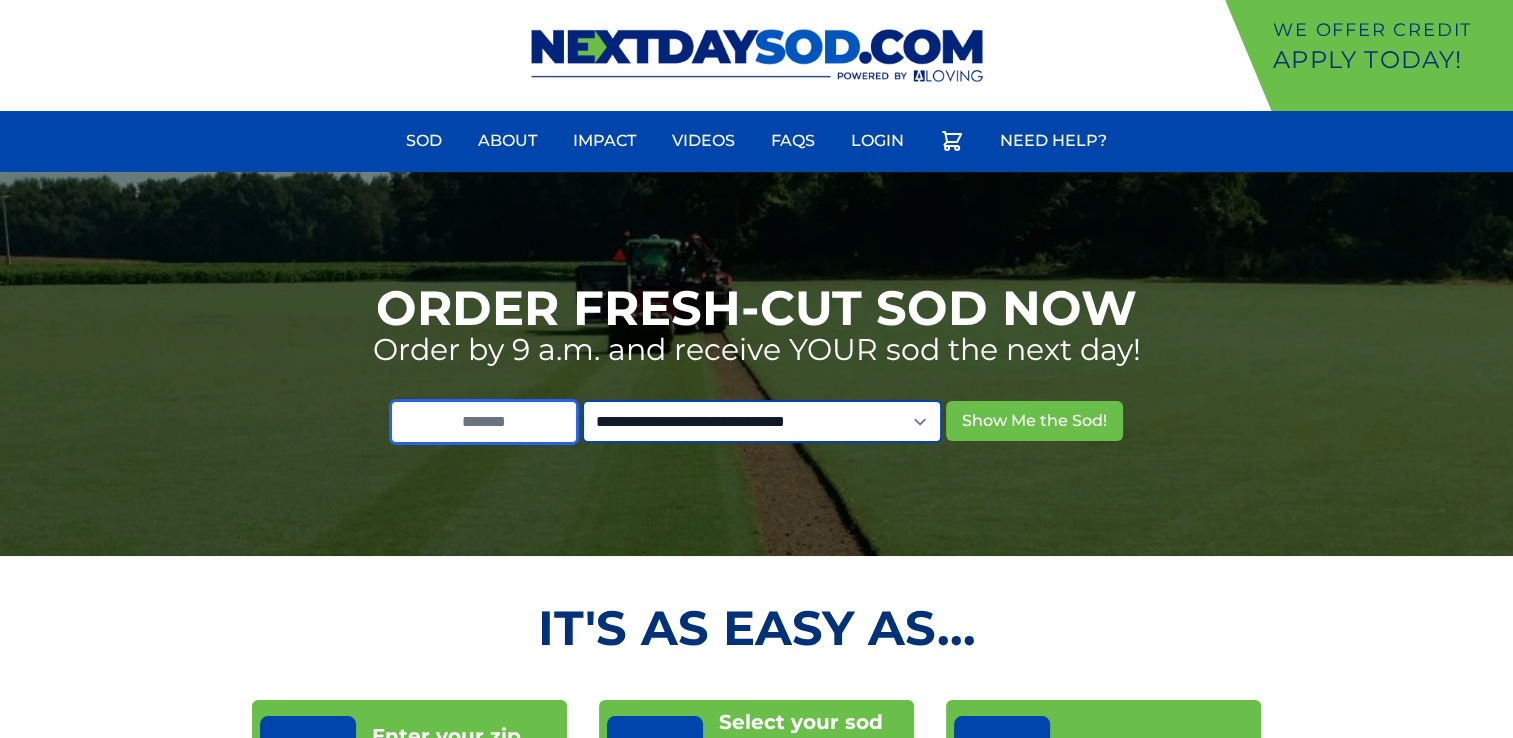 click at bounding box center (484, 422) 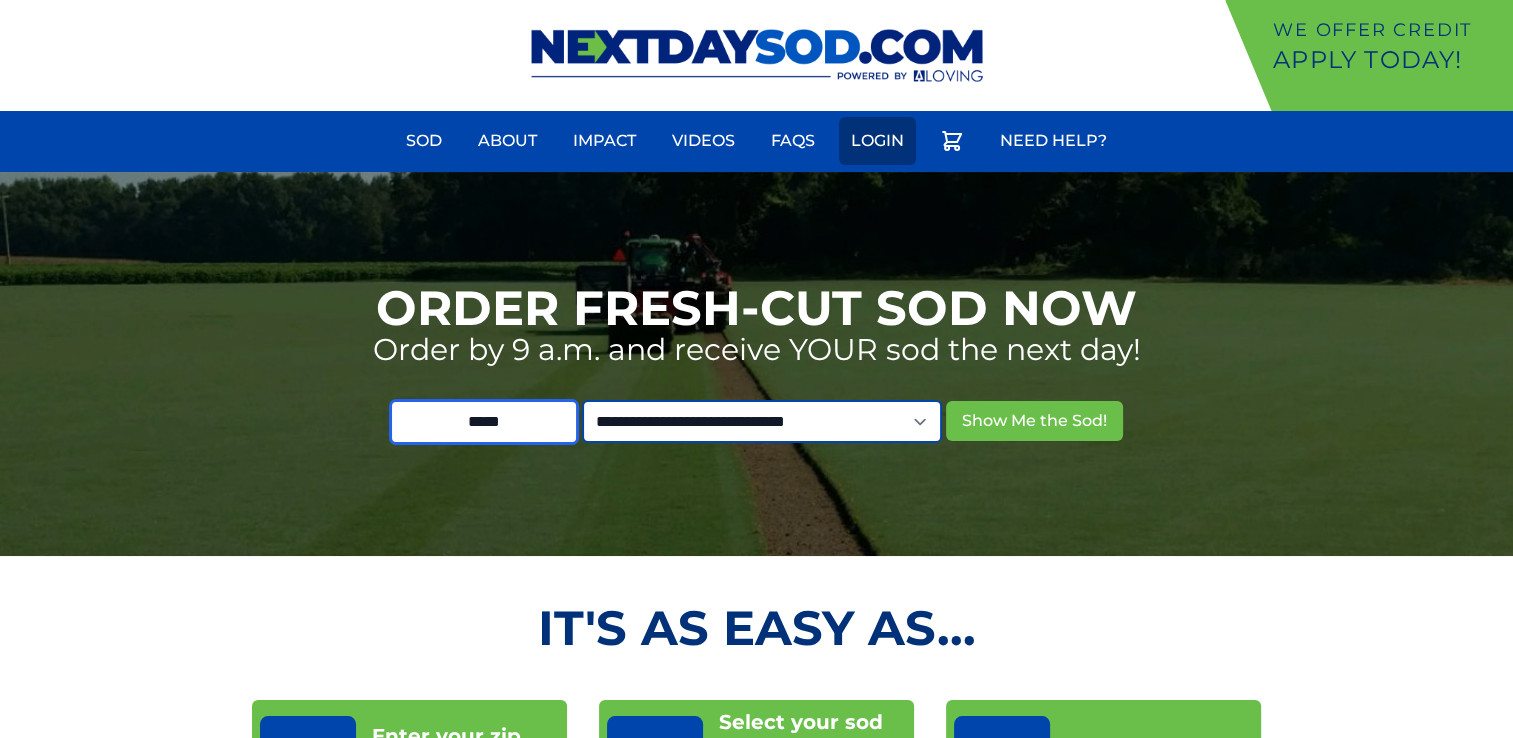 type on "*****" 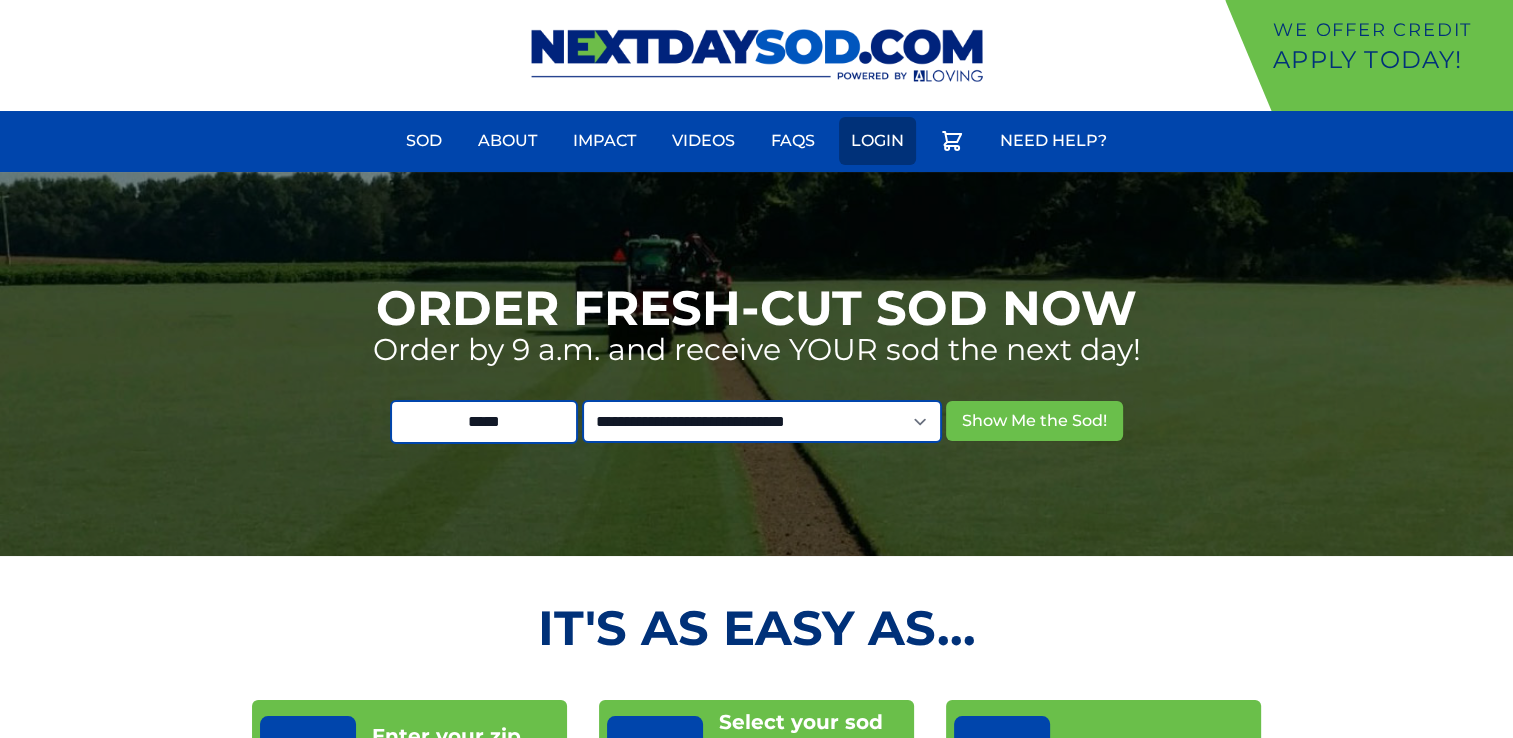click on "Login" at bounding box center (877, 141) 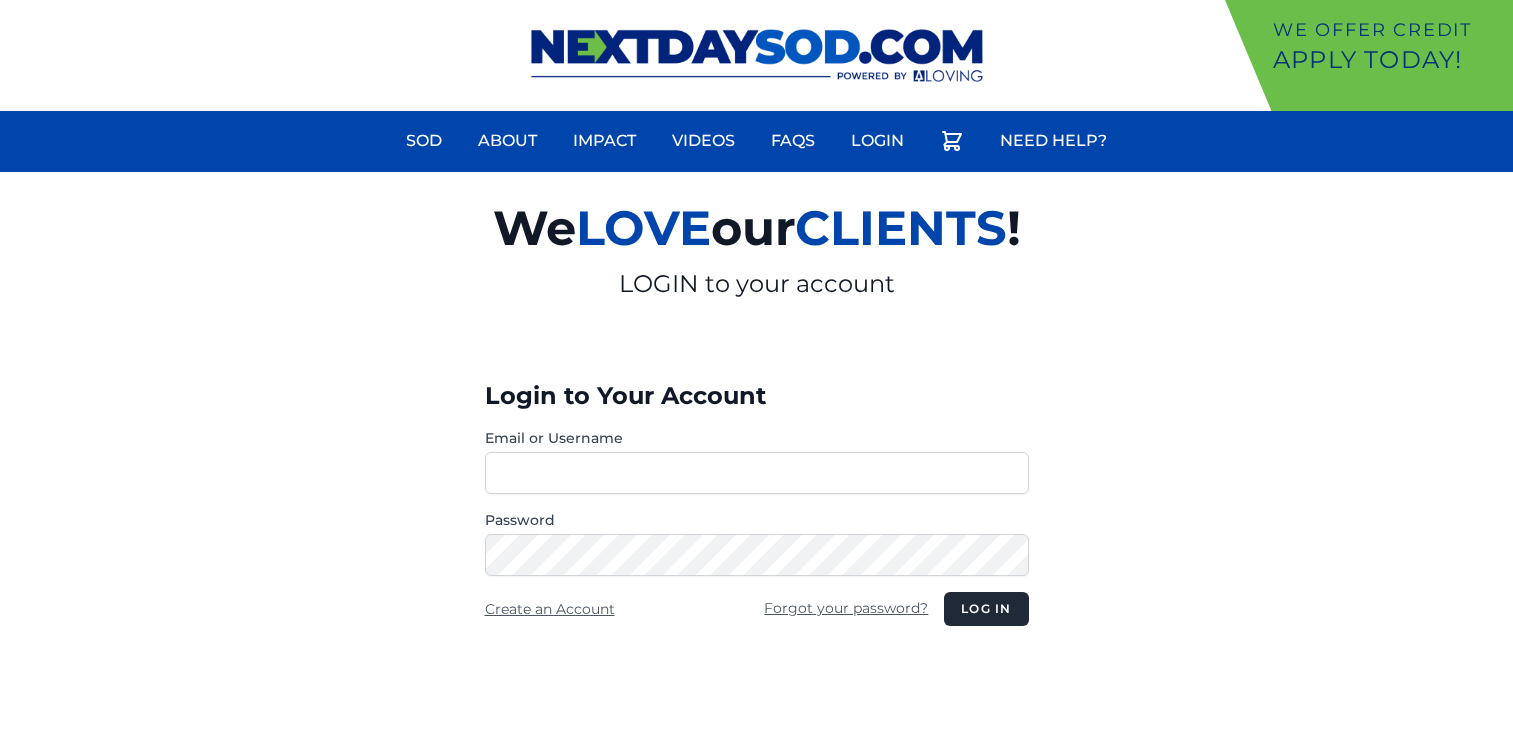 scroll, scrollTop: 0, scrollLeft: 0, axis: both 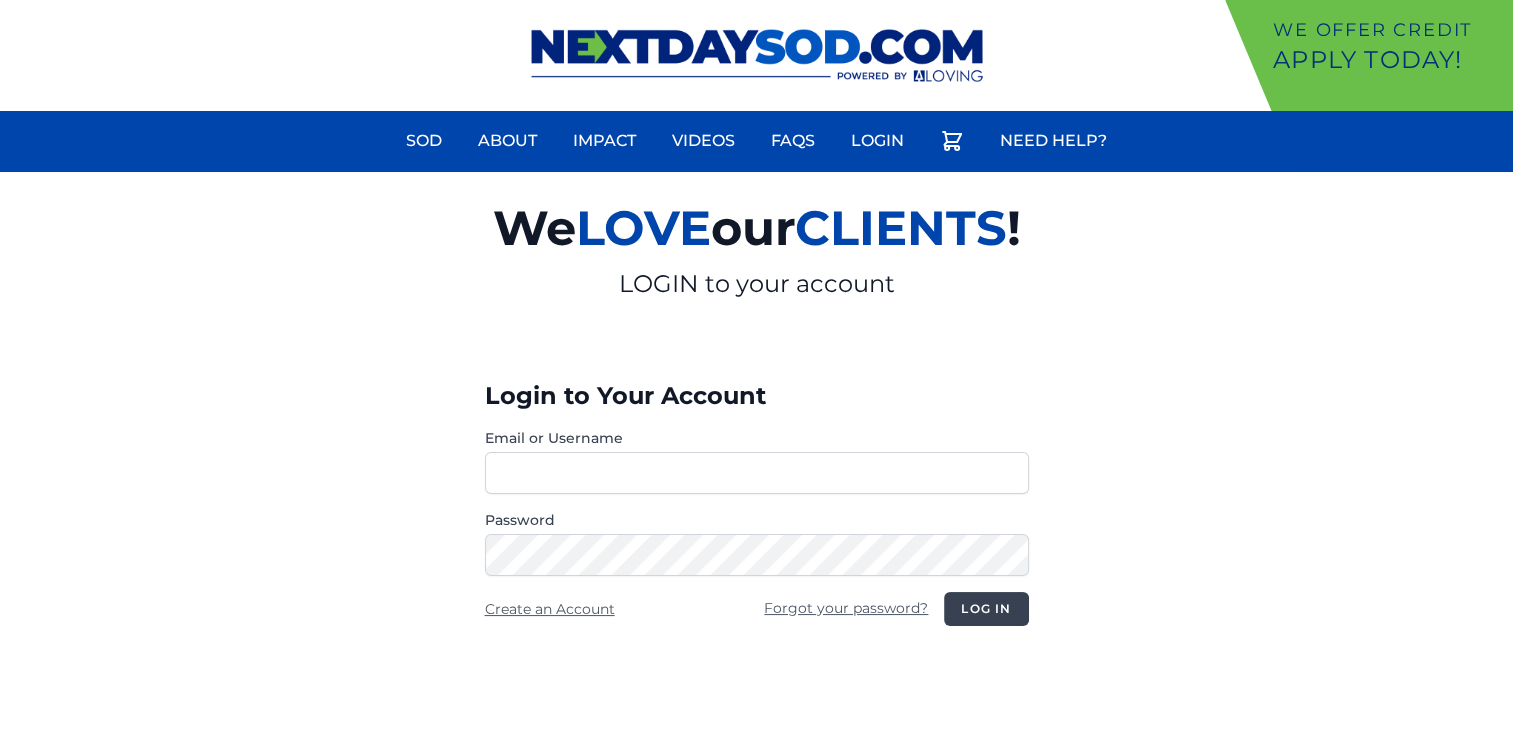 type on "**********" 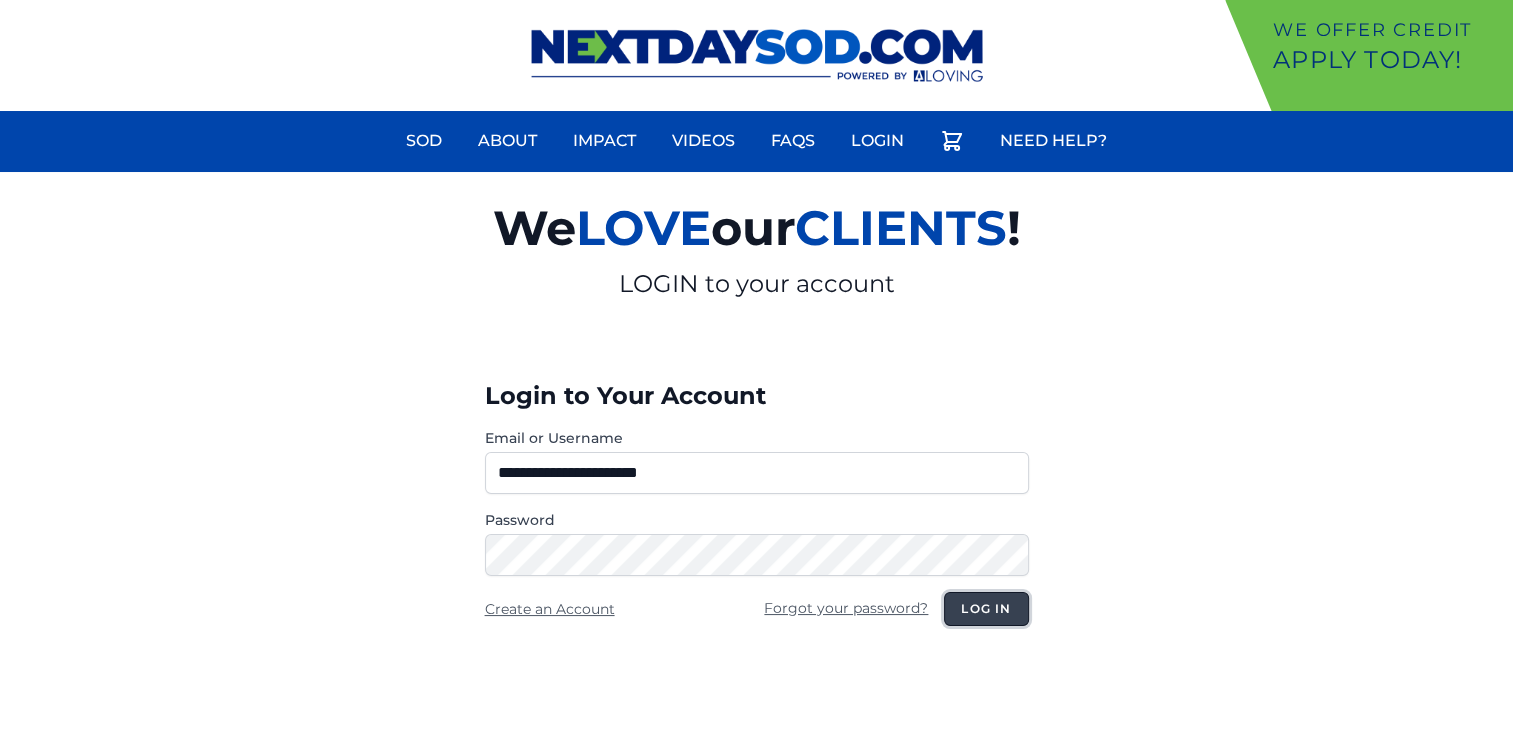 click on "Log in" at bounding box center (986, 609) 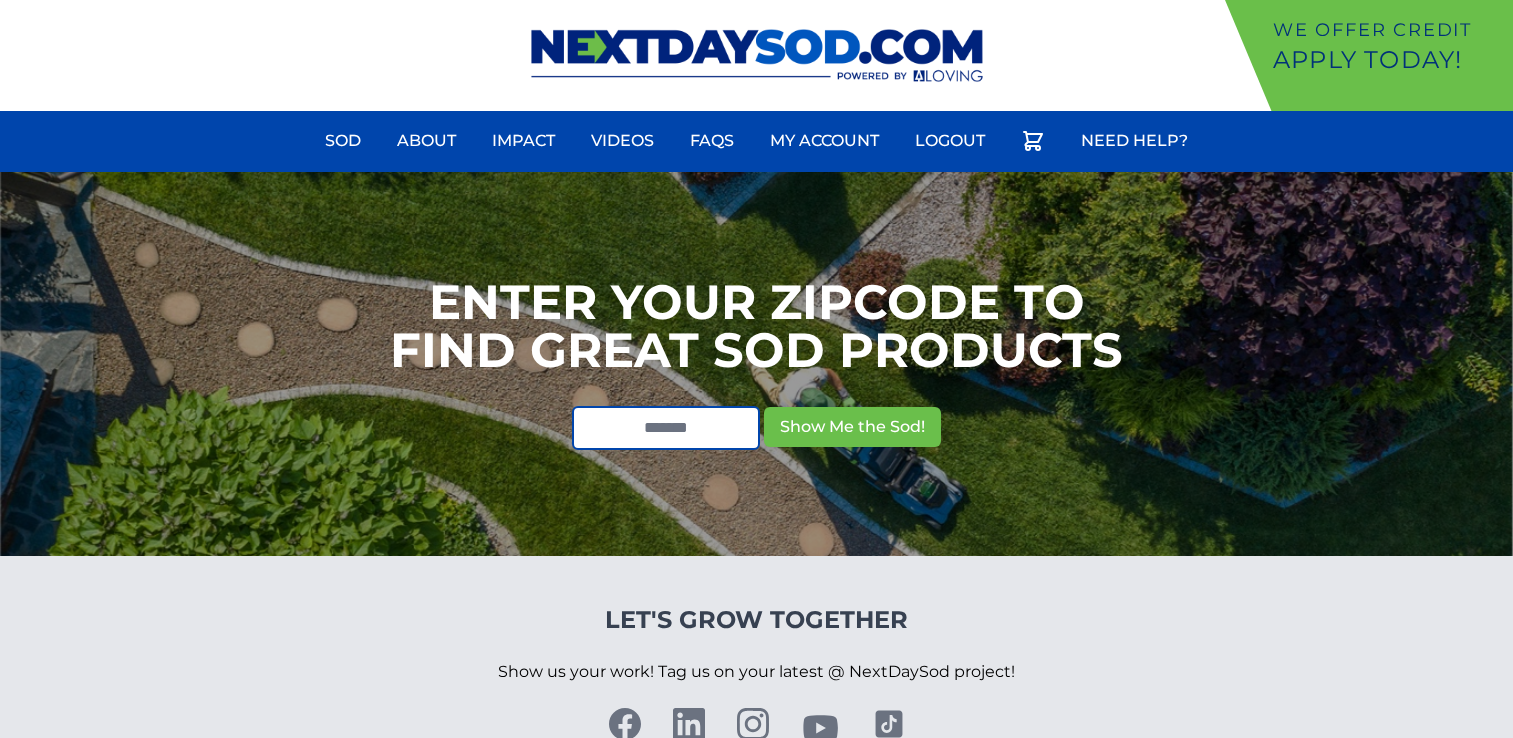 scroll, scrollTop: 0, scrollLeft: 0, axis: both 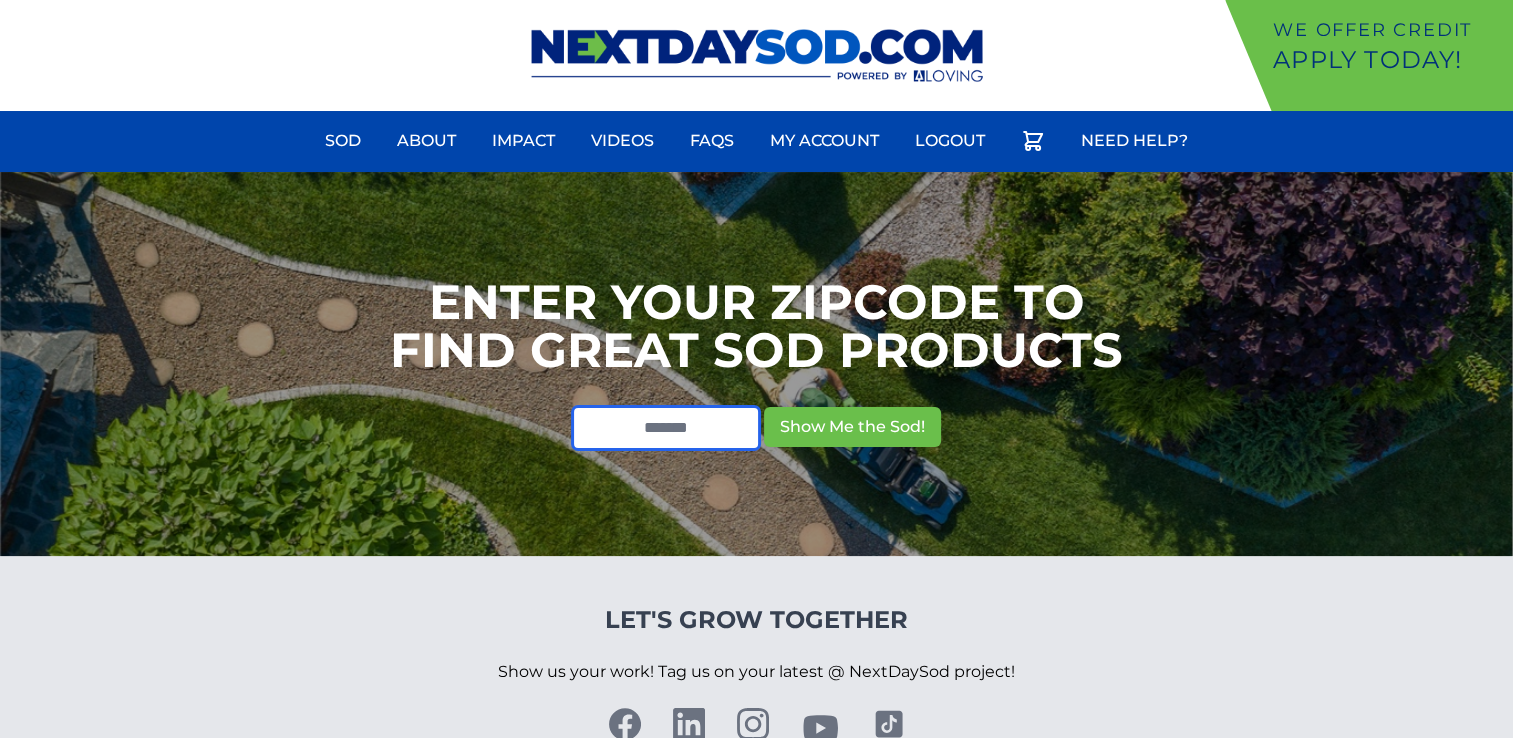 click at bounding box center [666, 428] 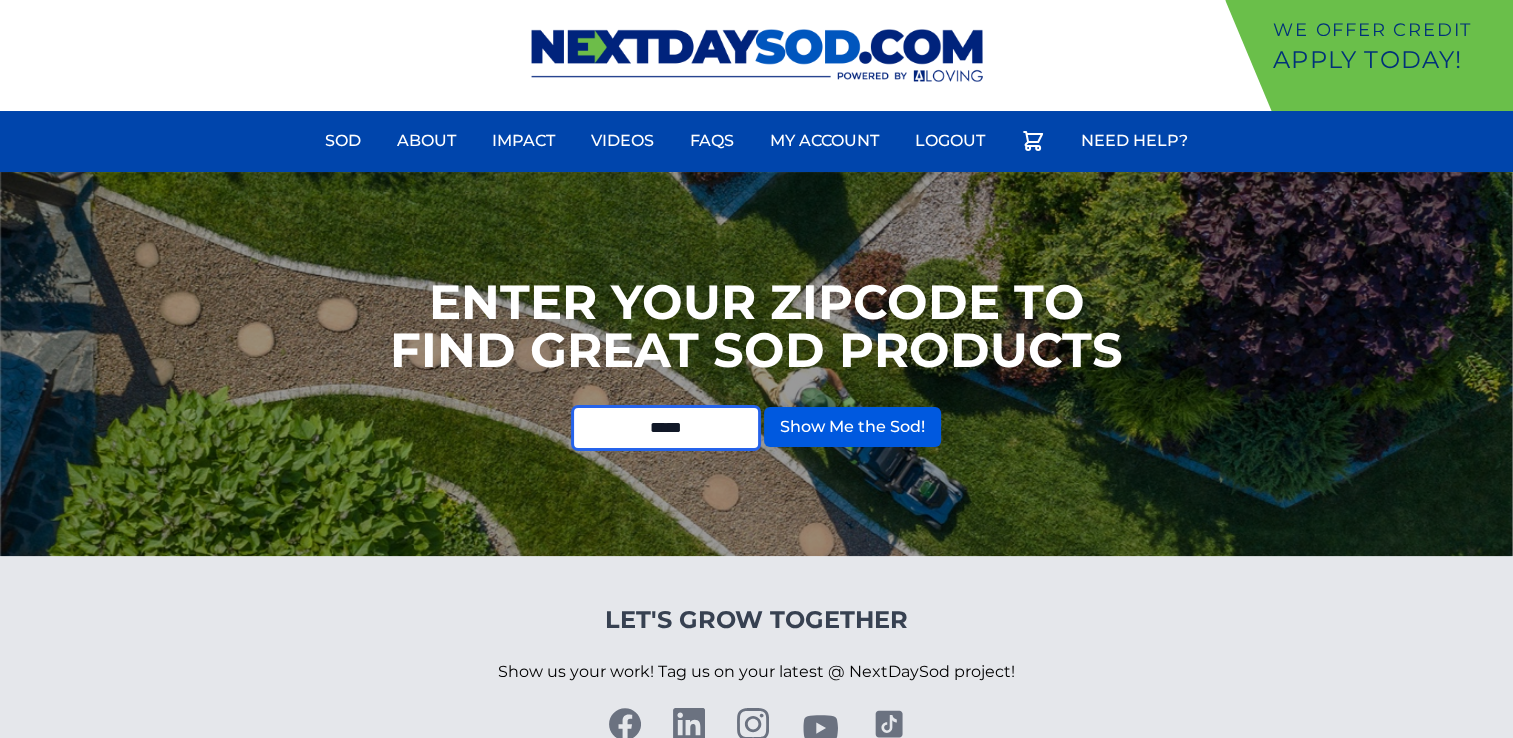 type on "*****" 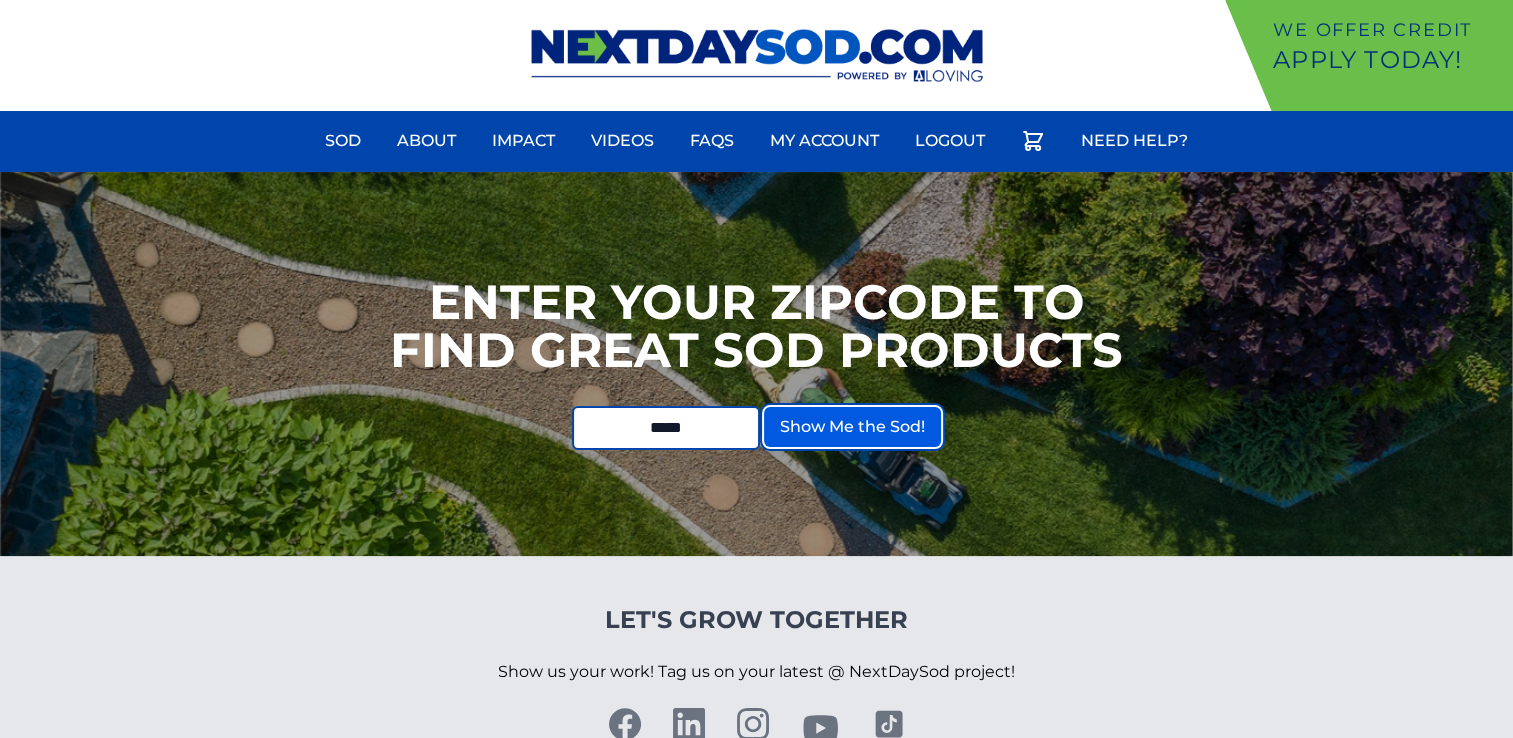 click on "Show Me the Sod!" at bounding box center [852, 427] 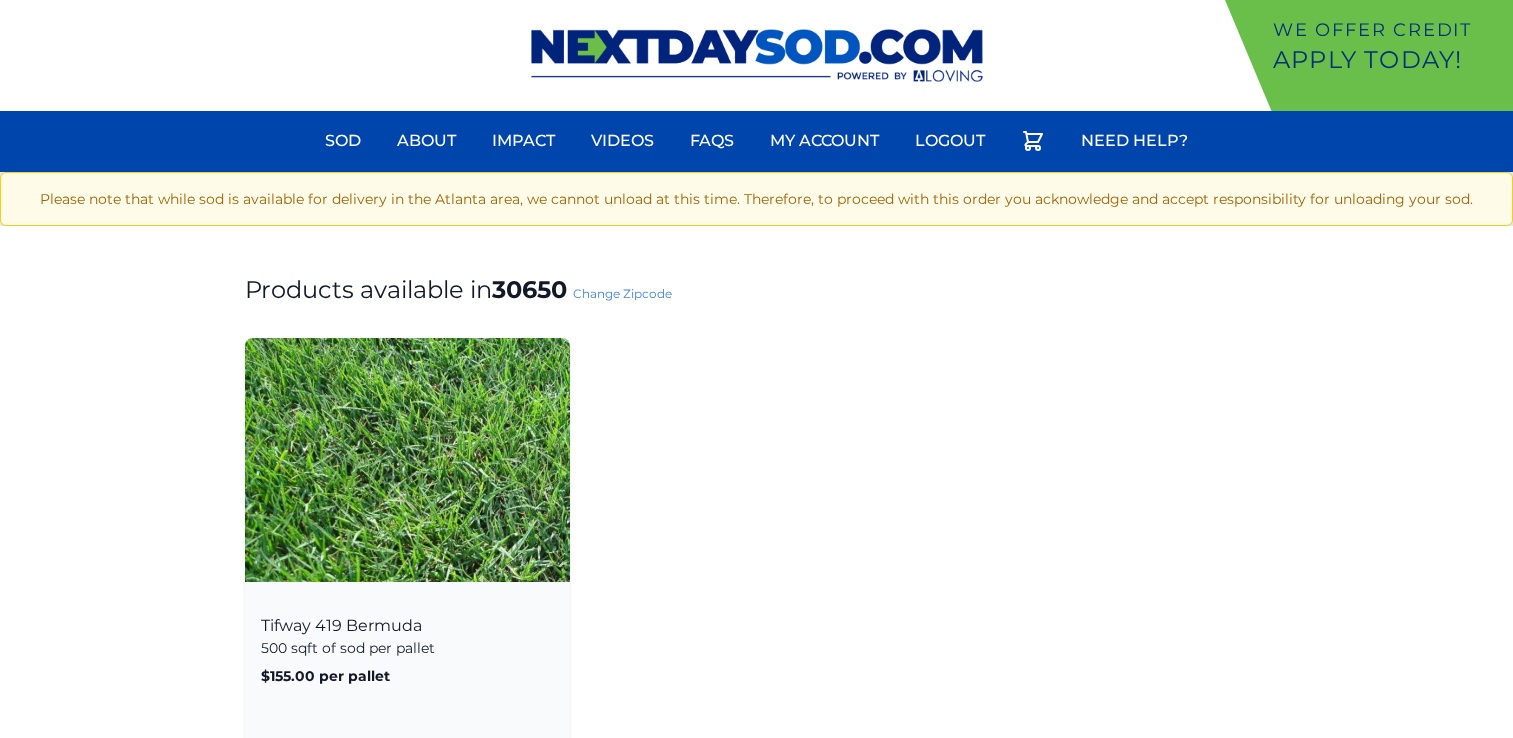 scroll, scrollTop: 0, scrollLeft: 0, axis: both 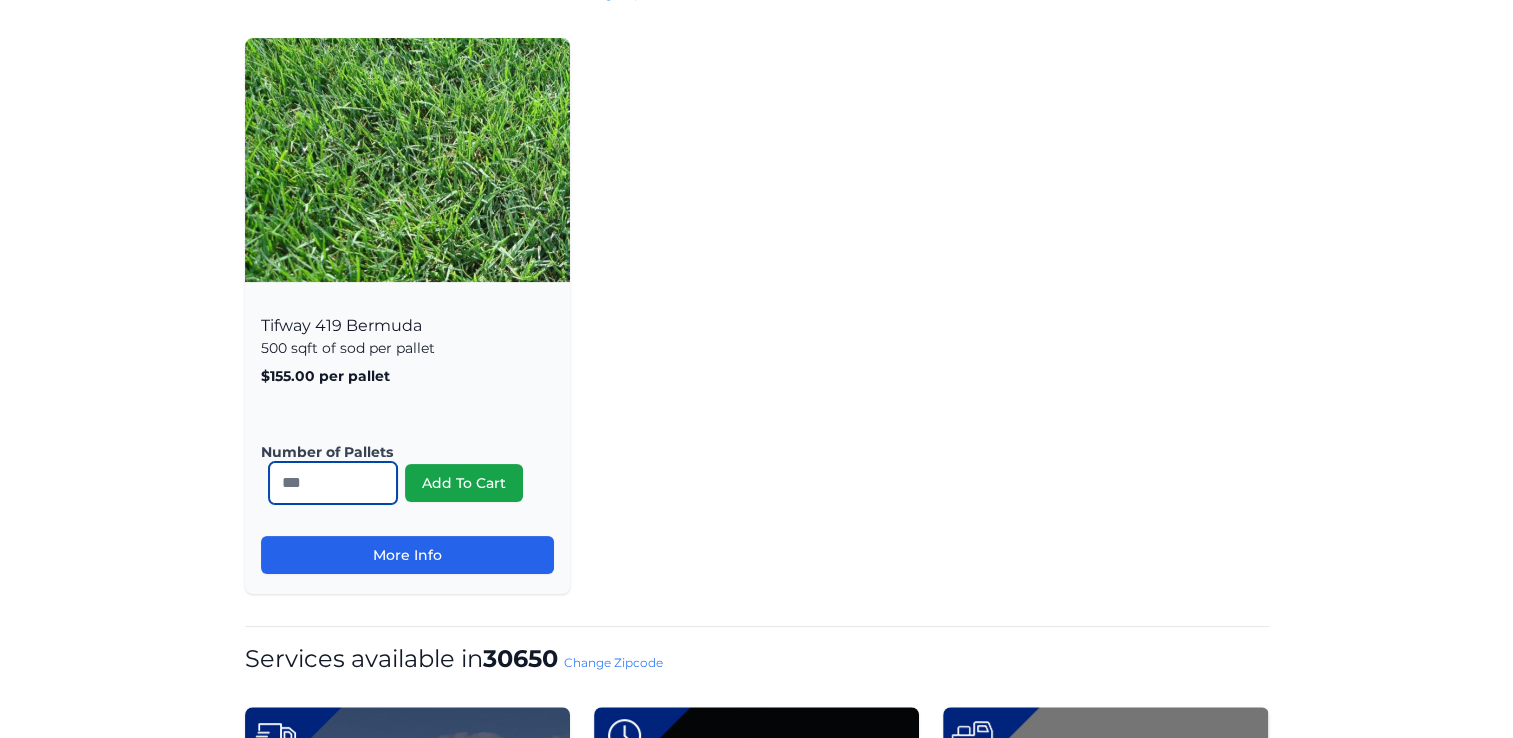 click on "*" at bounding box center [333, 483] 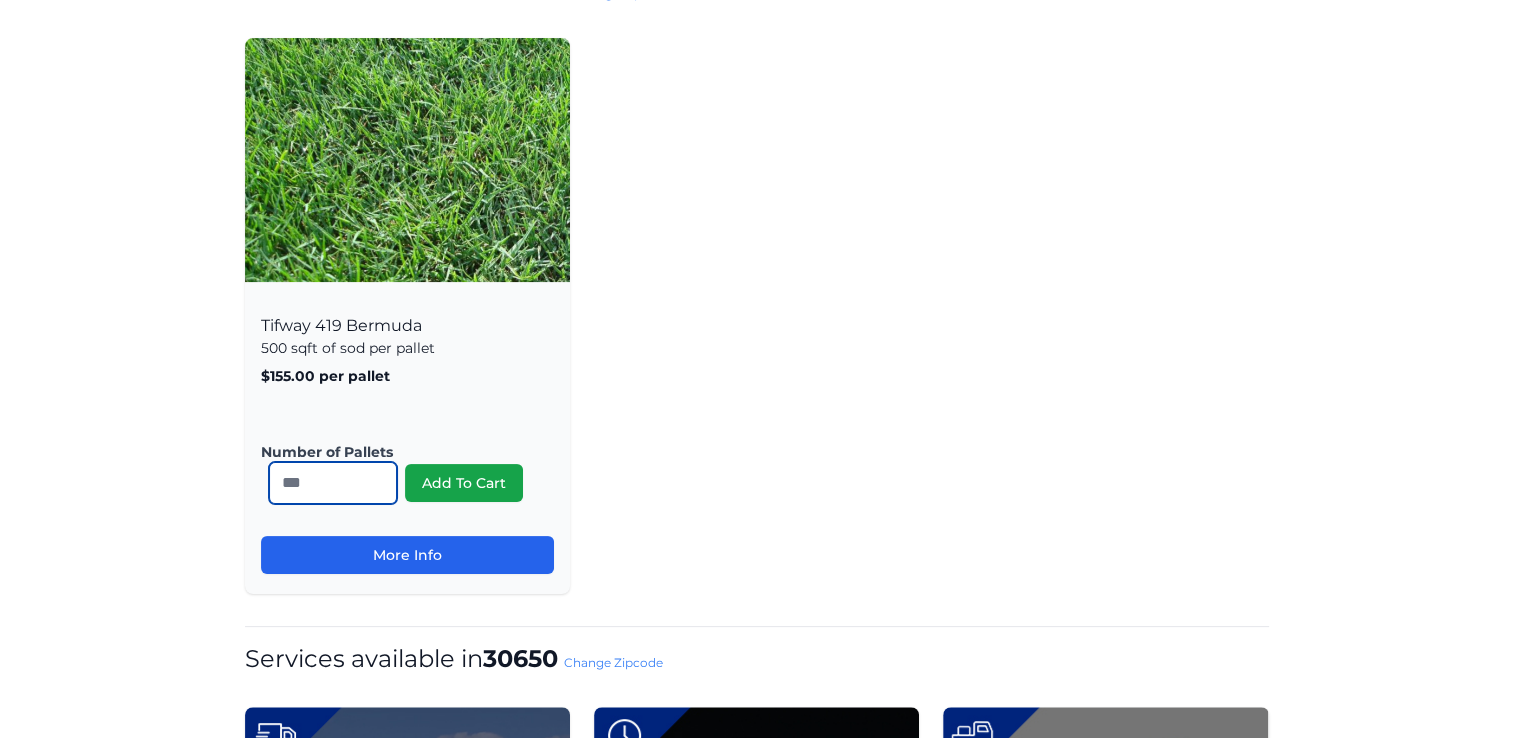 drag, startPoint x: 299, startPoint y: 482, endPoint x: 258, endPoint y: 486, distance: 41.19466 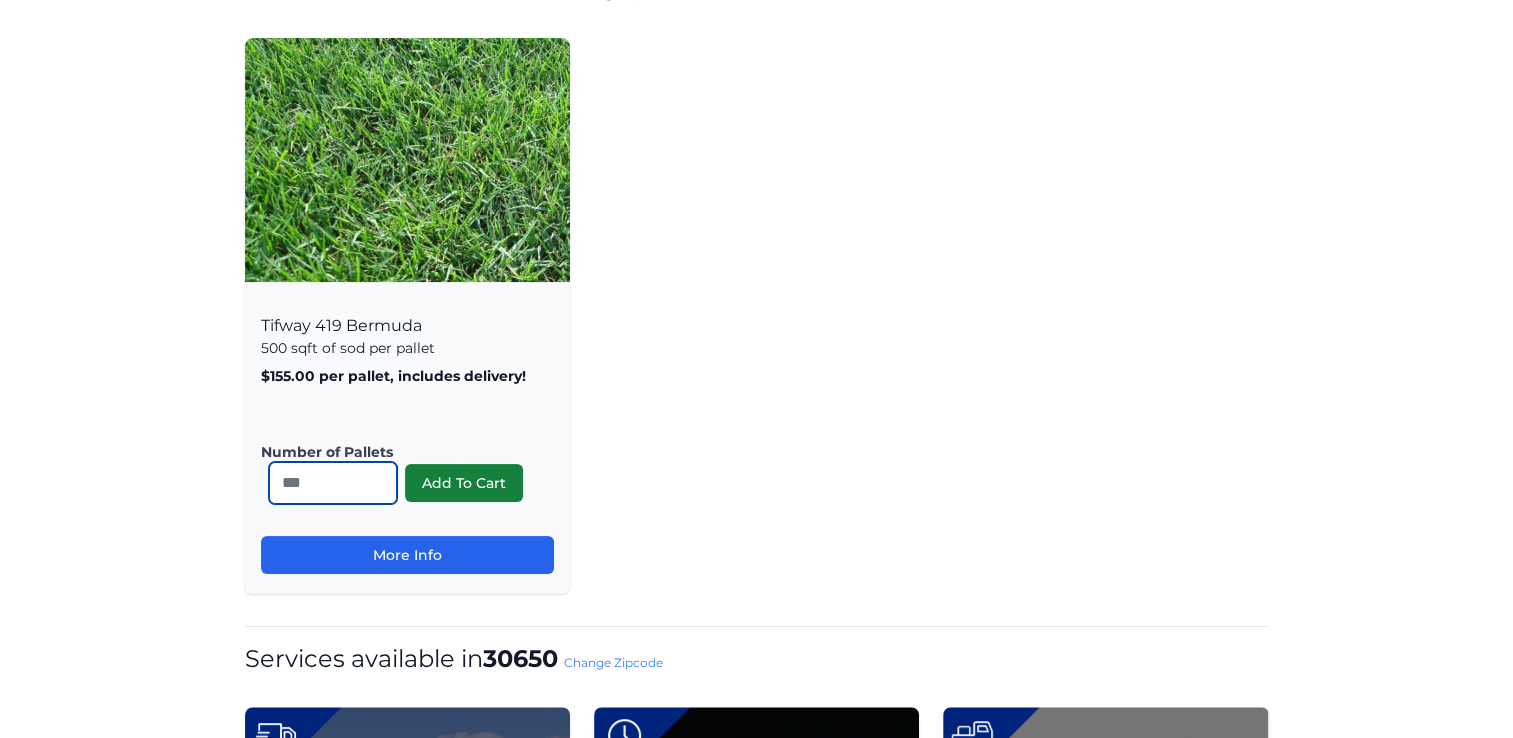 type on "**" 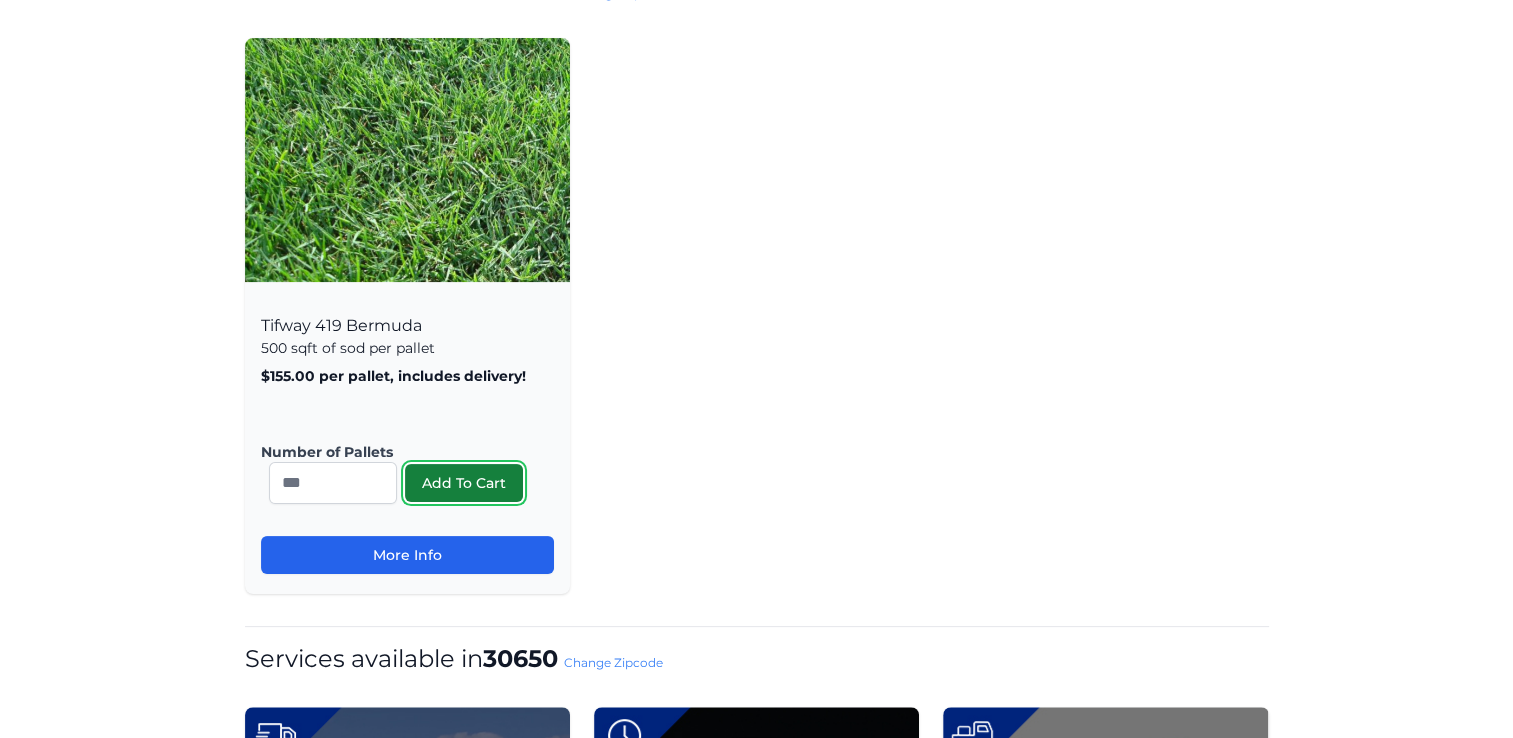 click on "Add To Cart" at bounding box center (464, 483) 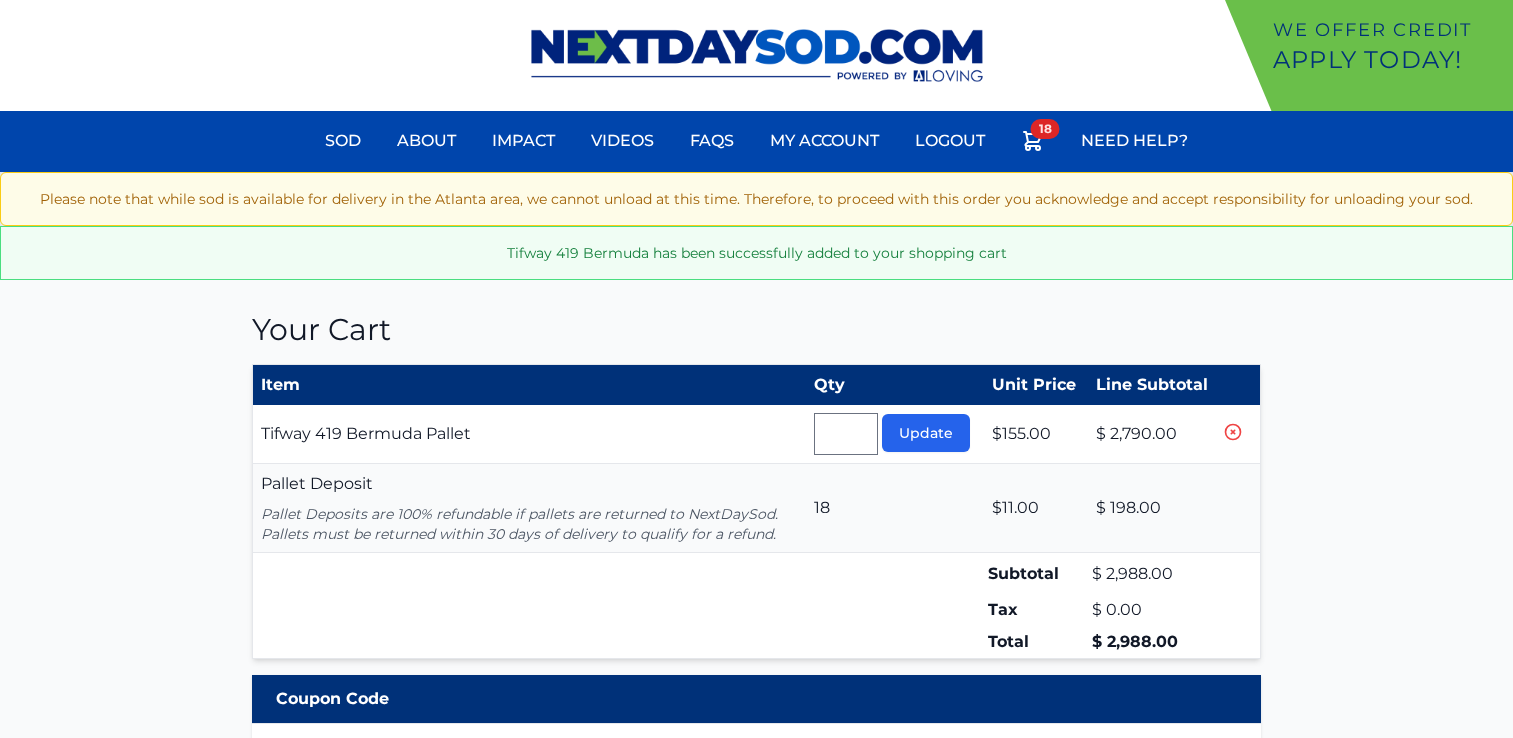 scroll, scrollTop: 0, scrollLeft: 0, axis: both 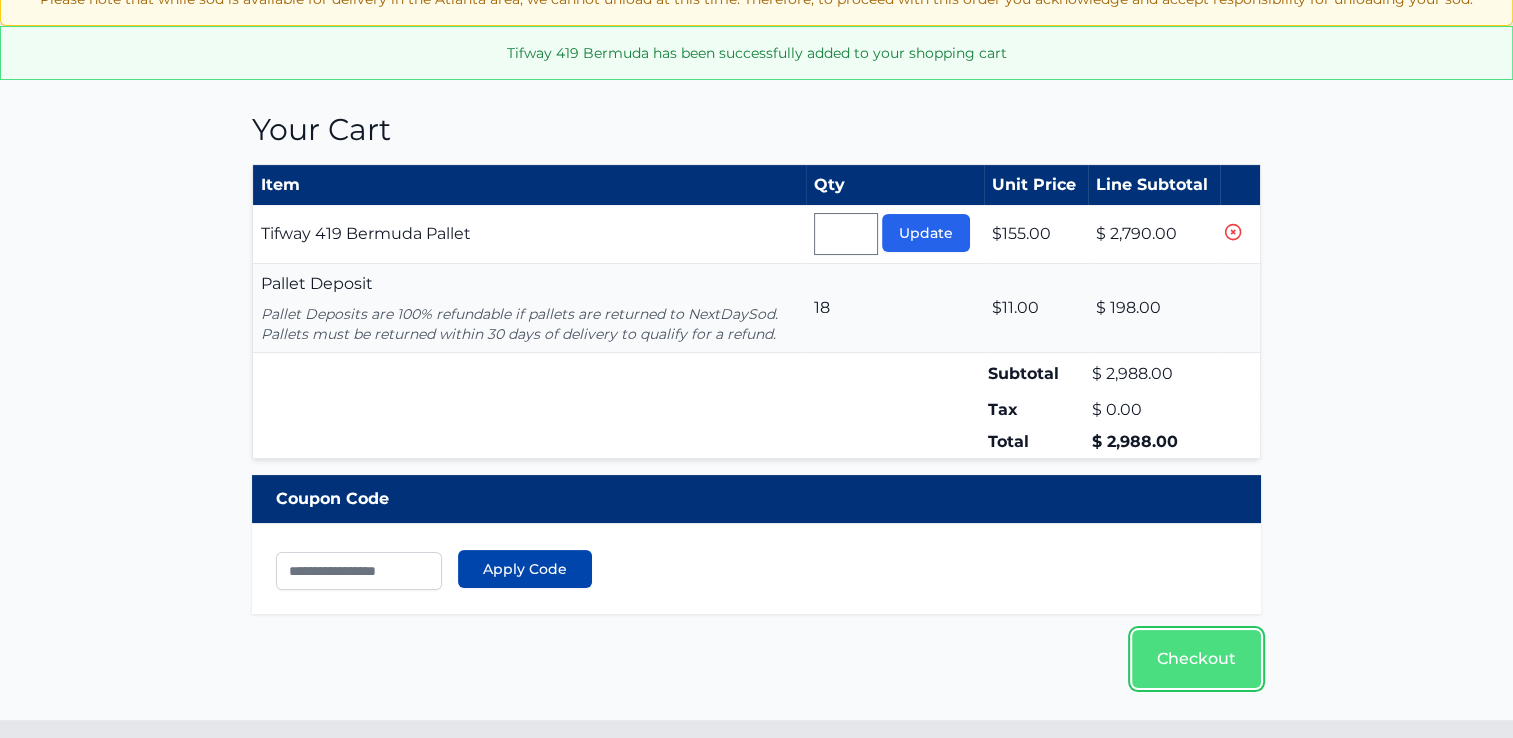 click on "Checkout" at bounding box center [1196, 659] 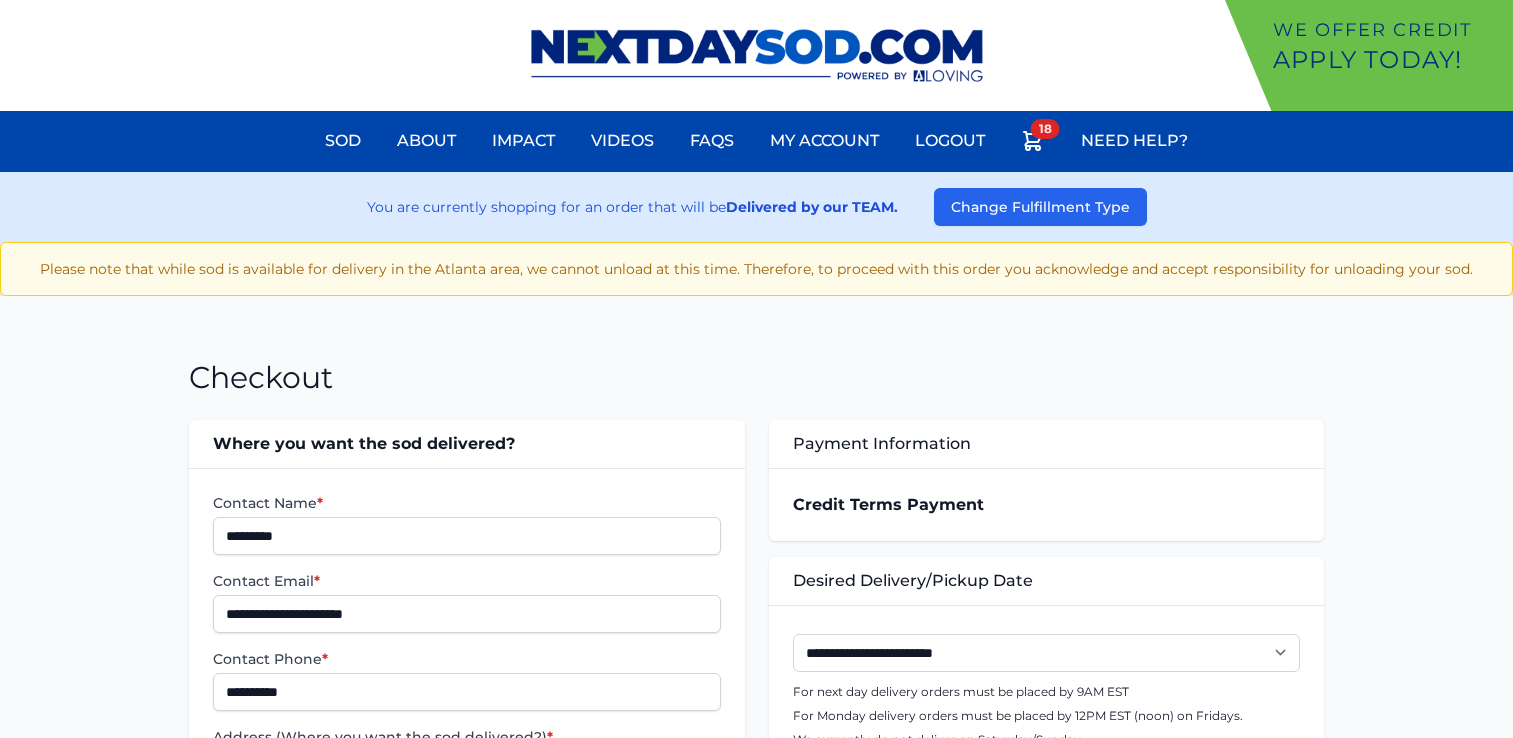 scroll, scrollTop: 0, scrollLeft: 0, axis: both 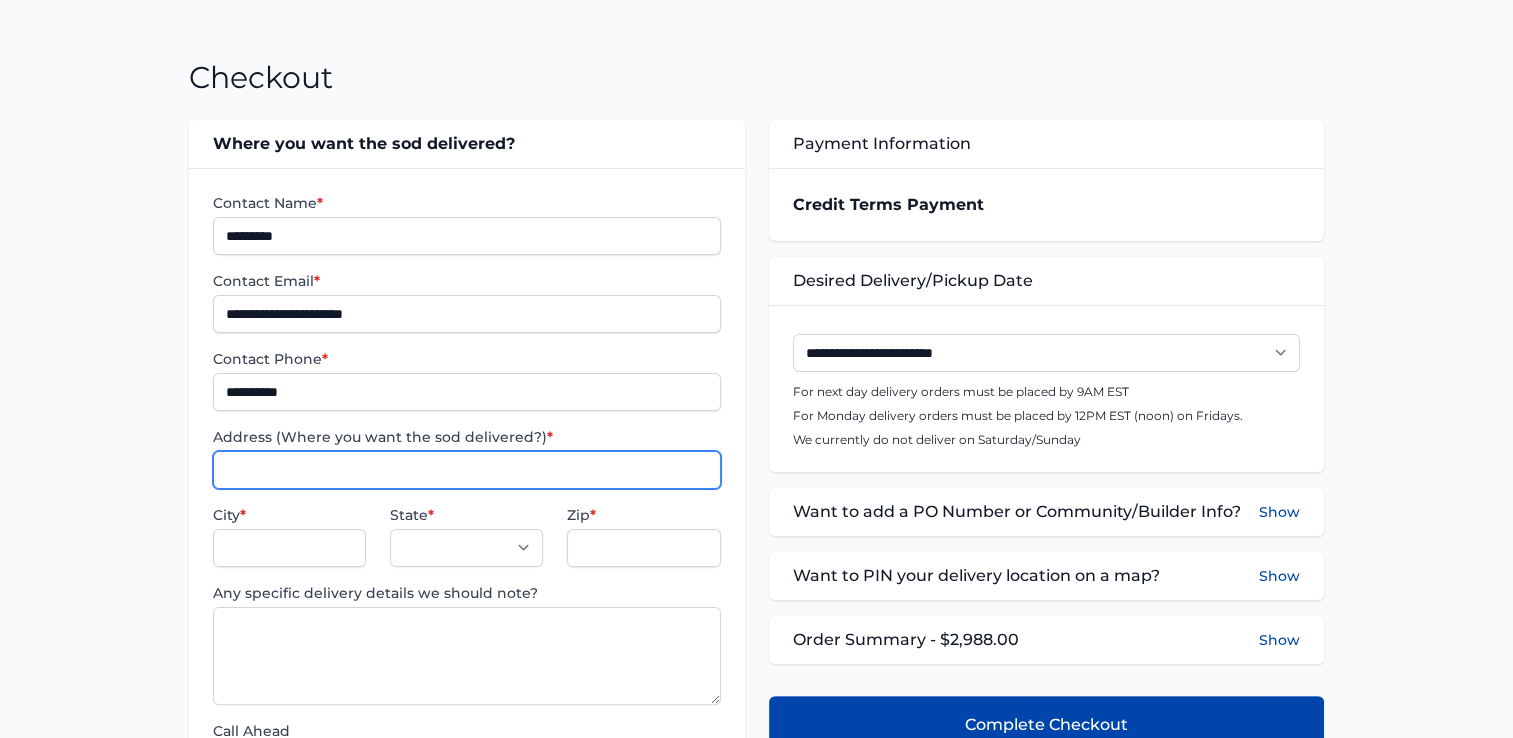 click on "Address (Where you want the sod delivered?)
*" at bounding box center (466, 470) 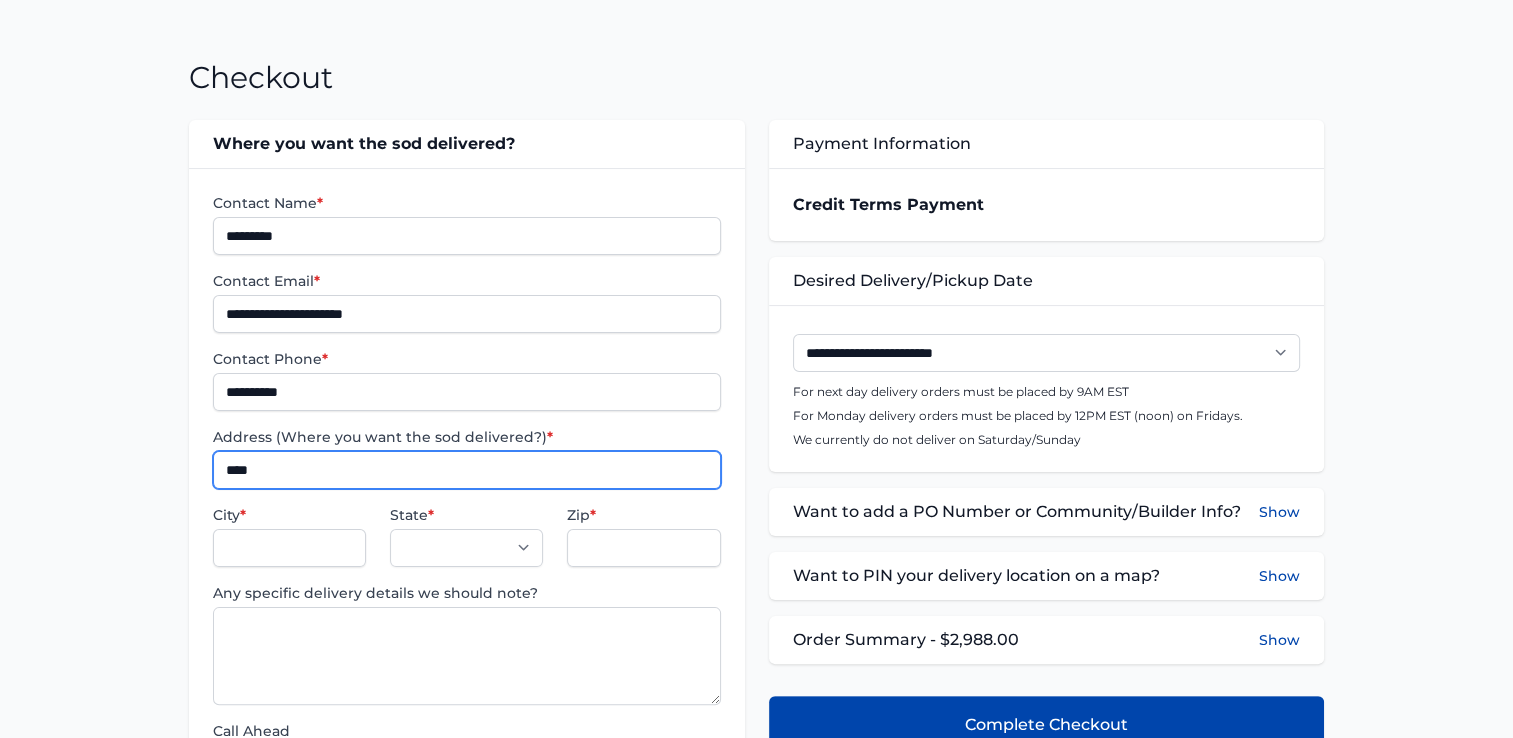 click on "****" at bounding box center [466, 470] 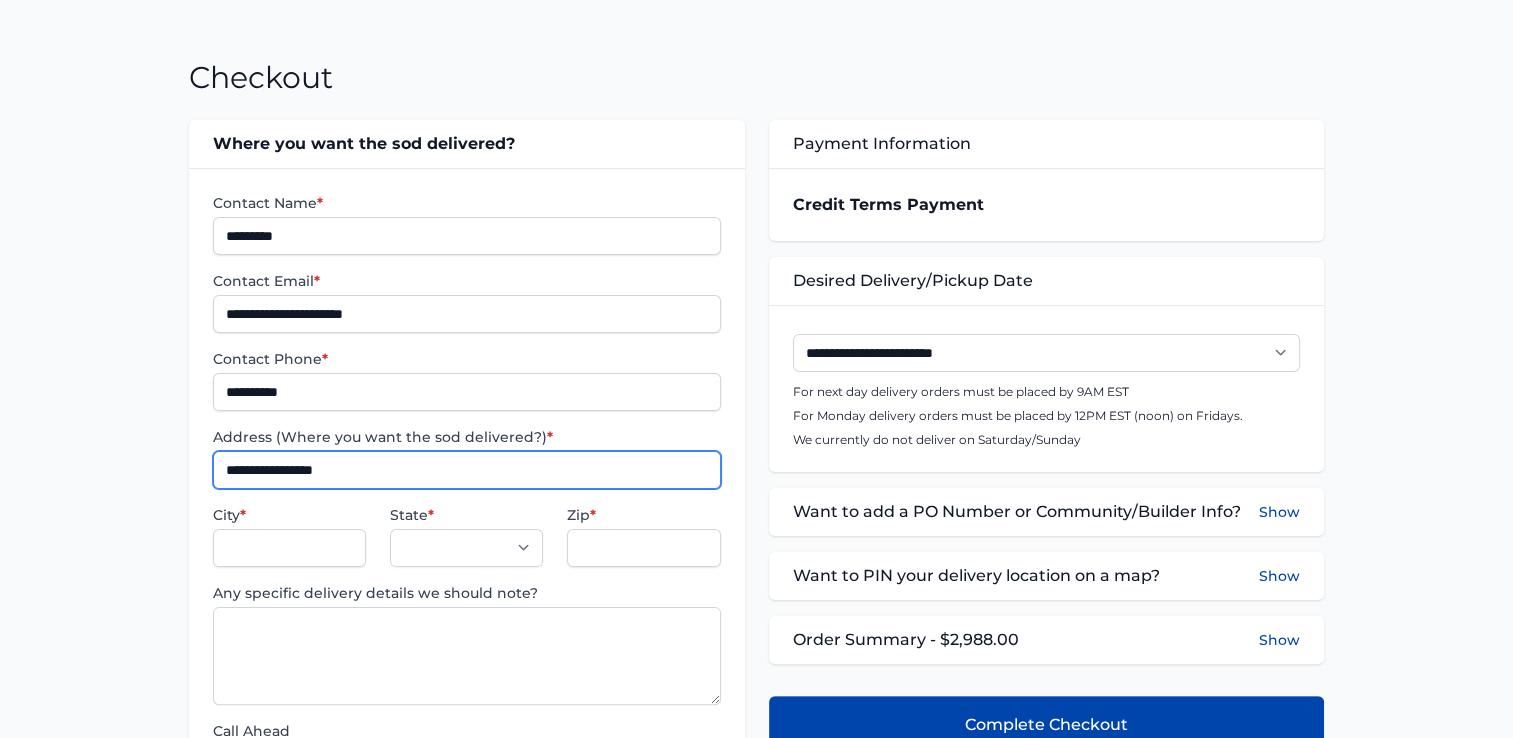 type on "**********" 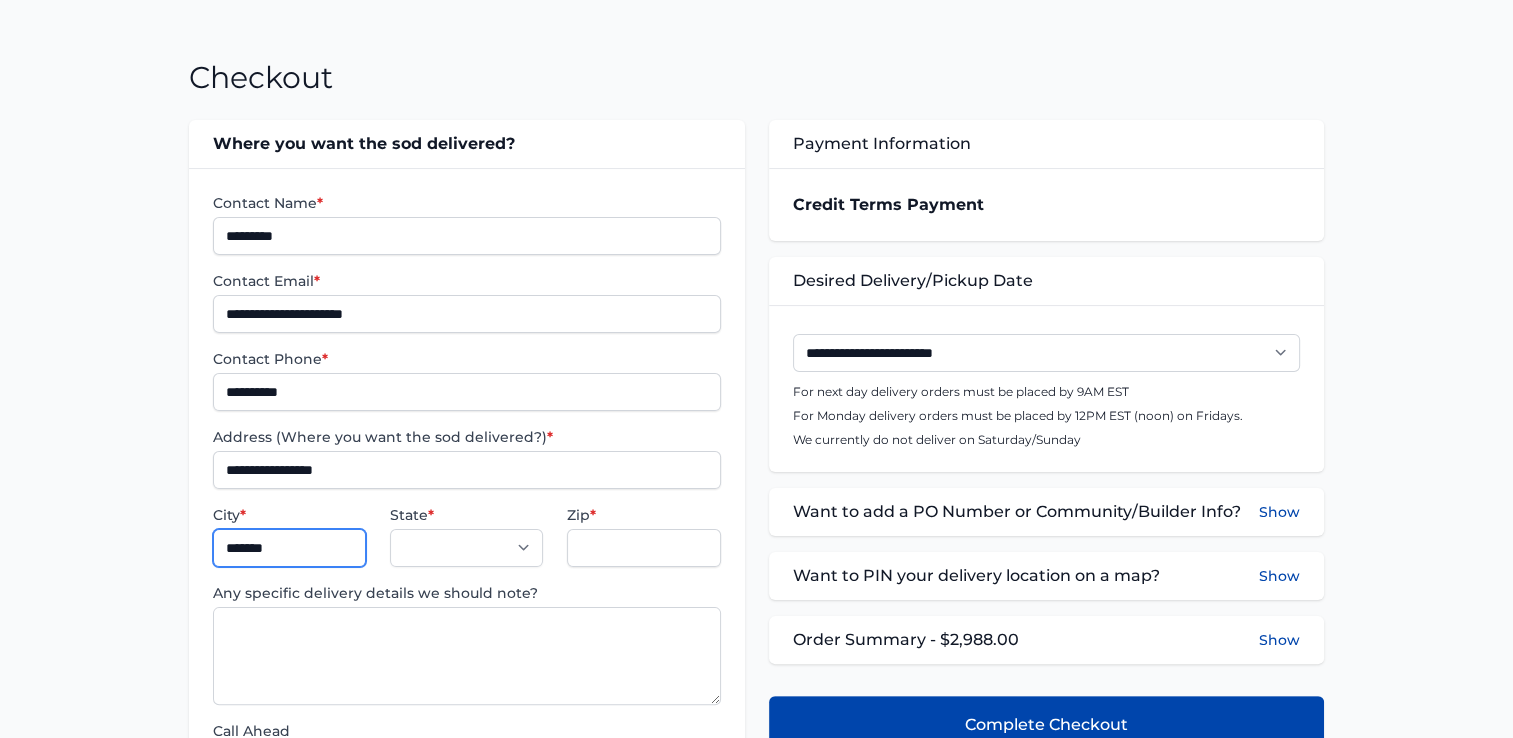 type on "*******" 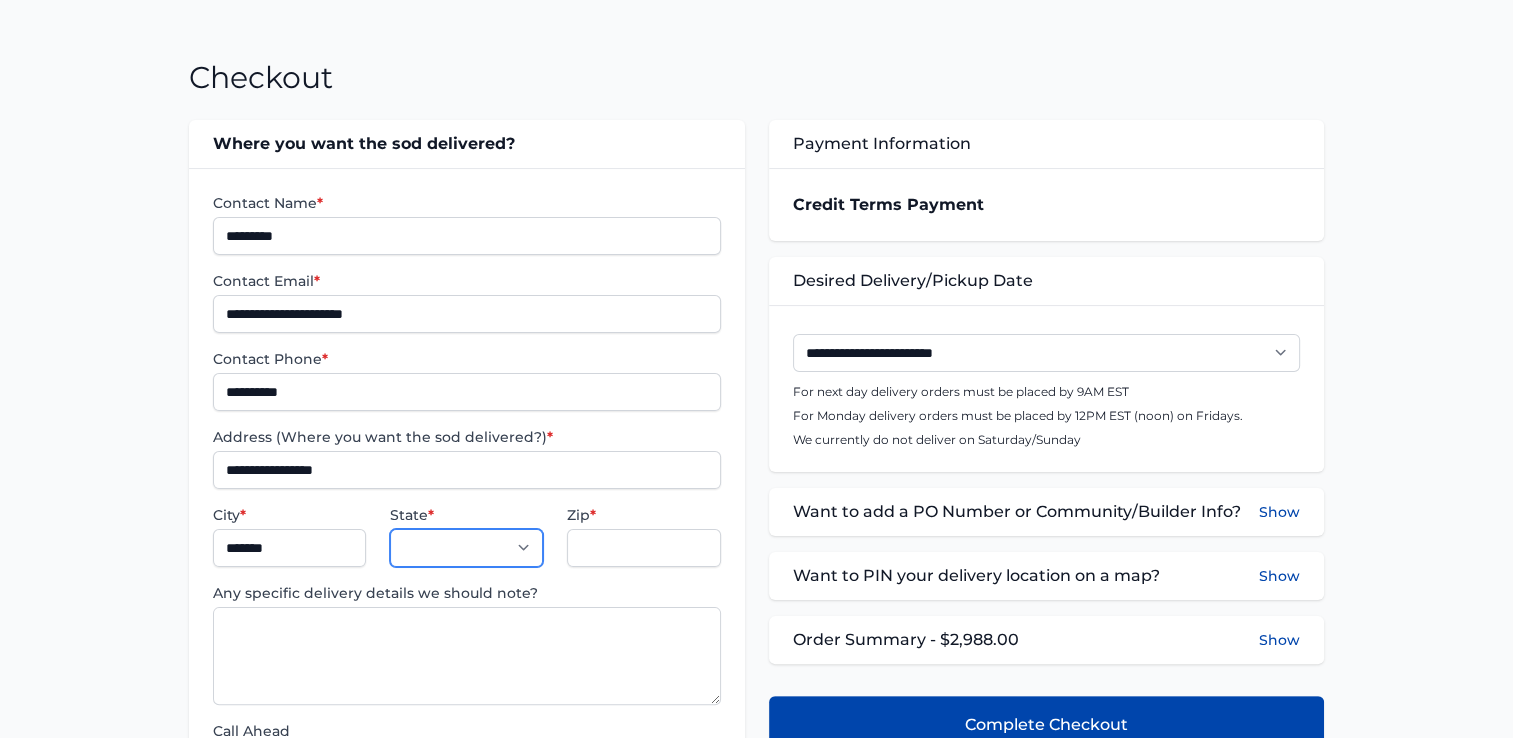 select on "**" 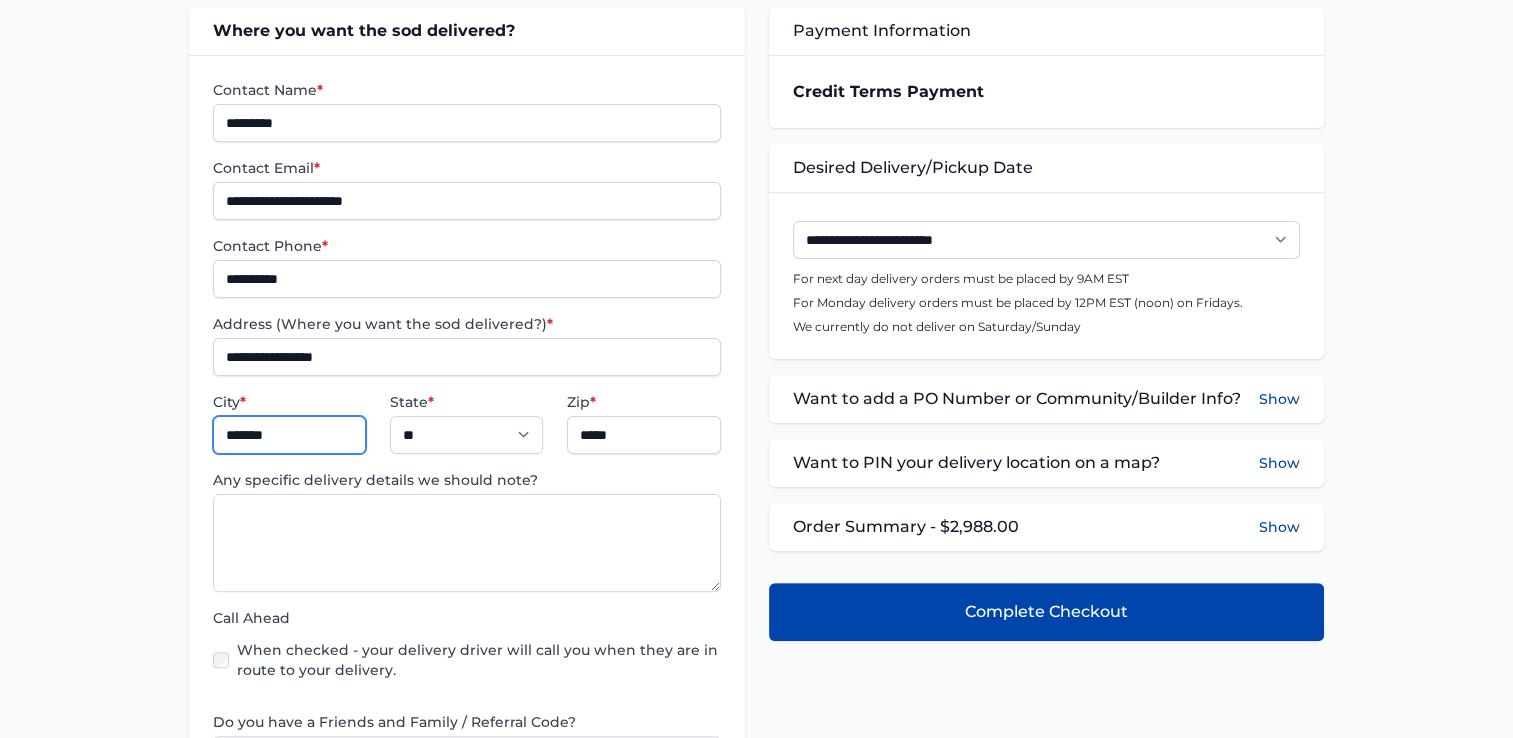 scroll, scrollTop: 200, scrollLeft: 0, axis: vertical 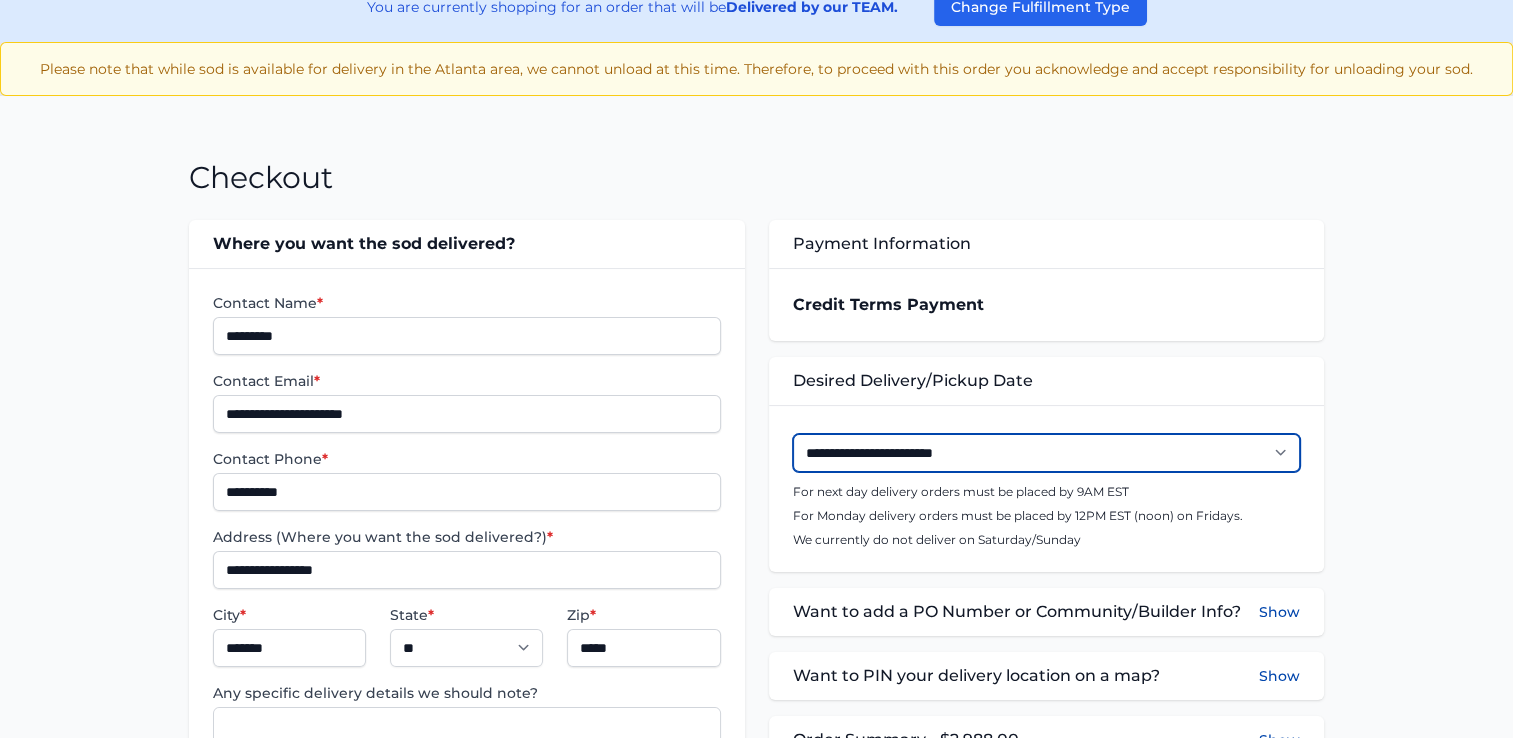 click on "**********" at bounding box center [1046, 453] 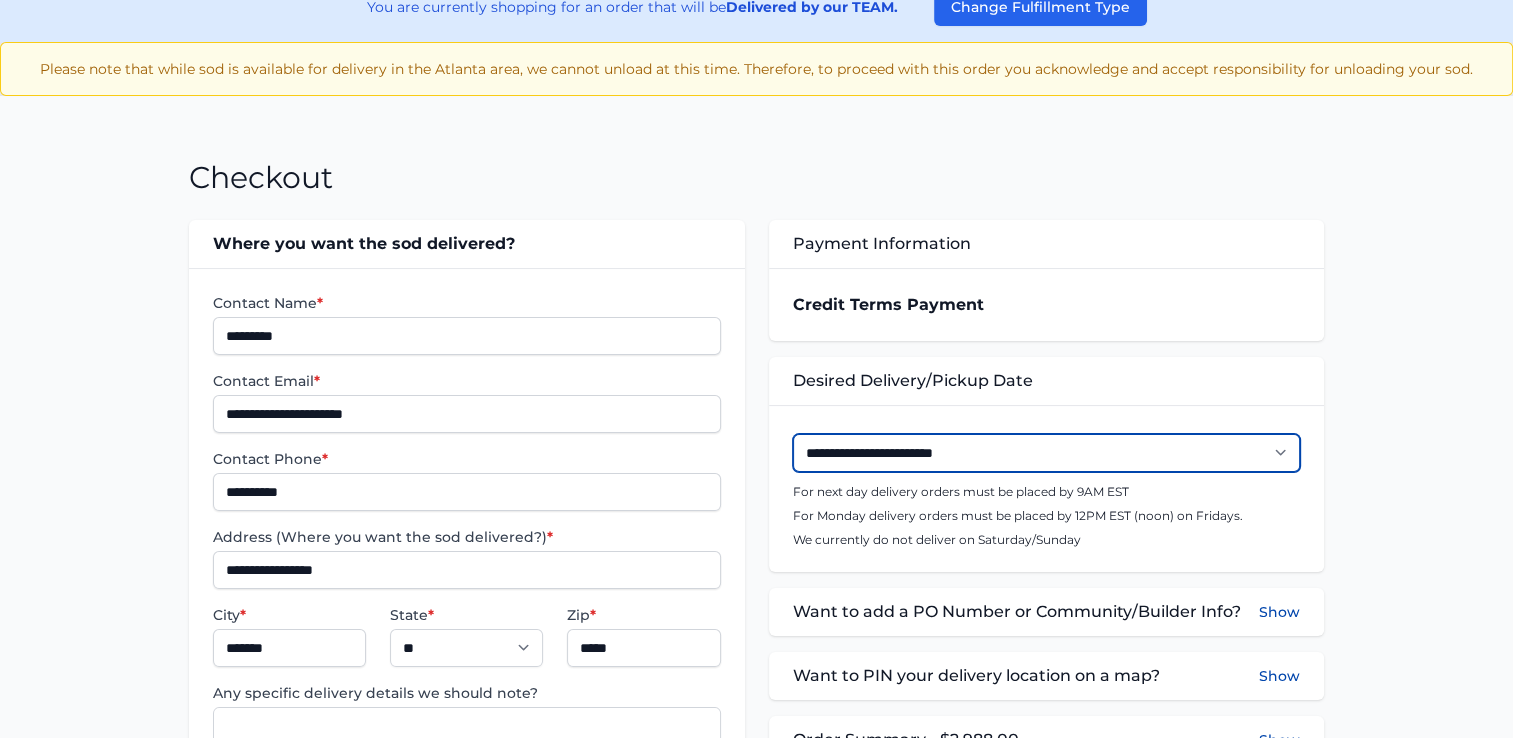 select on "**********" 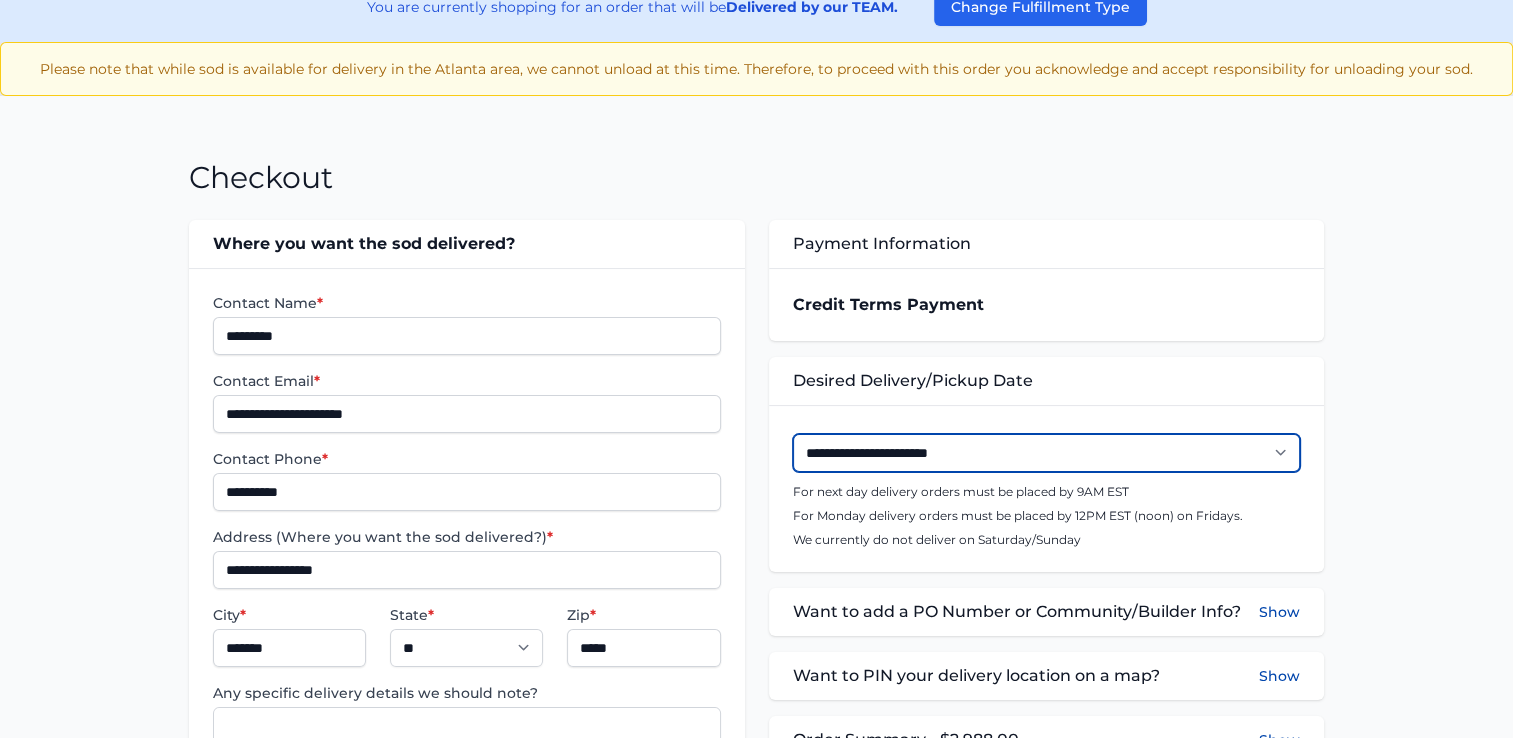 click on "**********" at bounding box center [1046, 453] 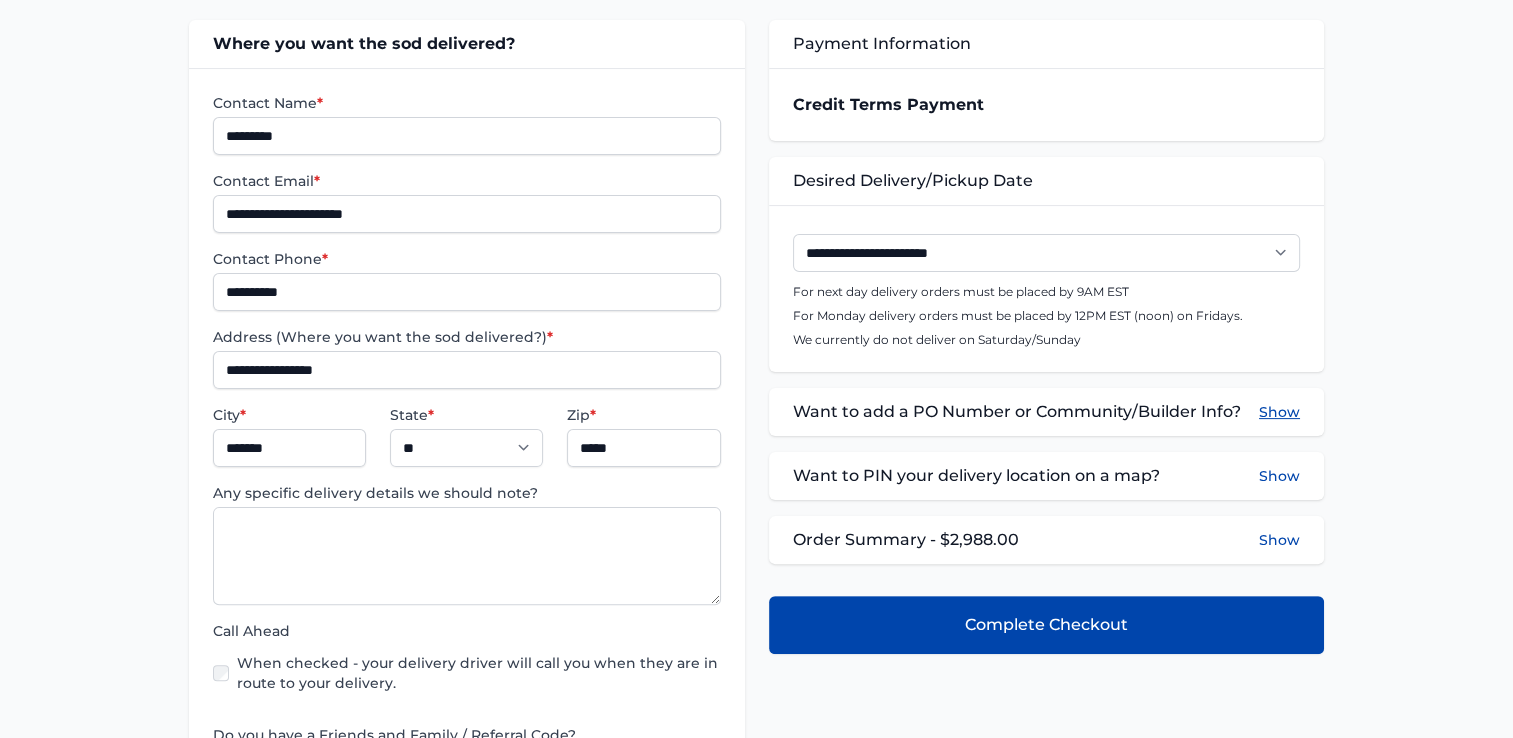 click on "Show" at bounding box center [1279, 412] 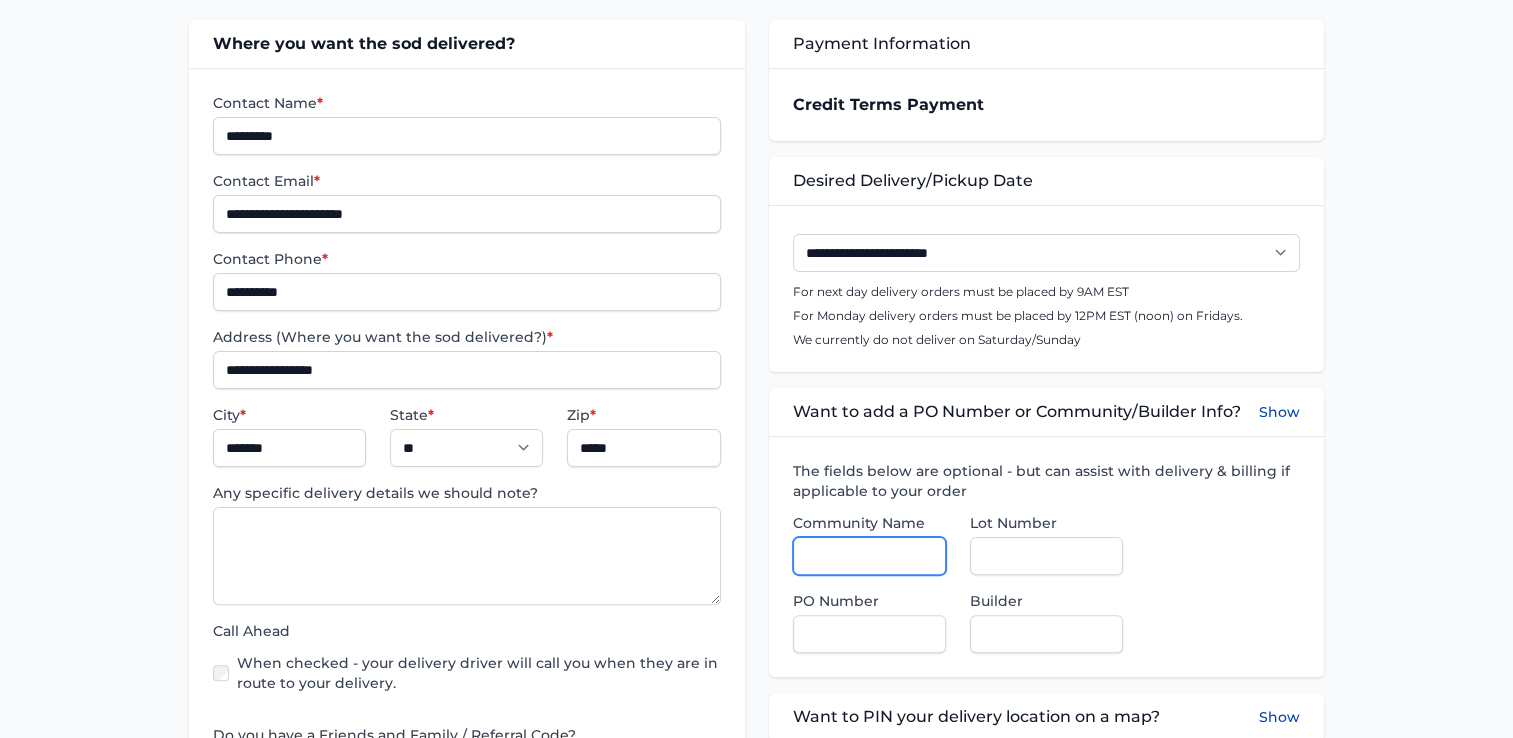 click on "Community Name" at bounding box center (869, 556) 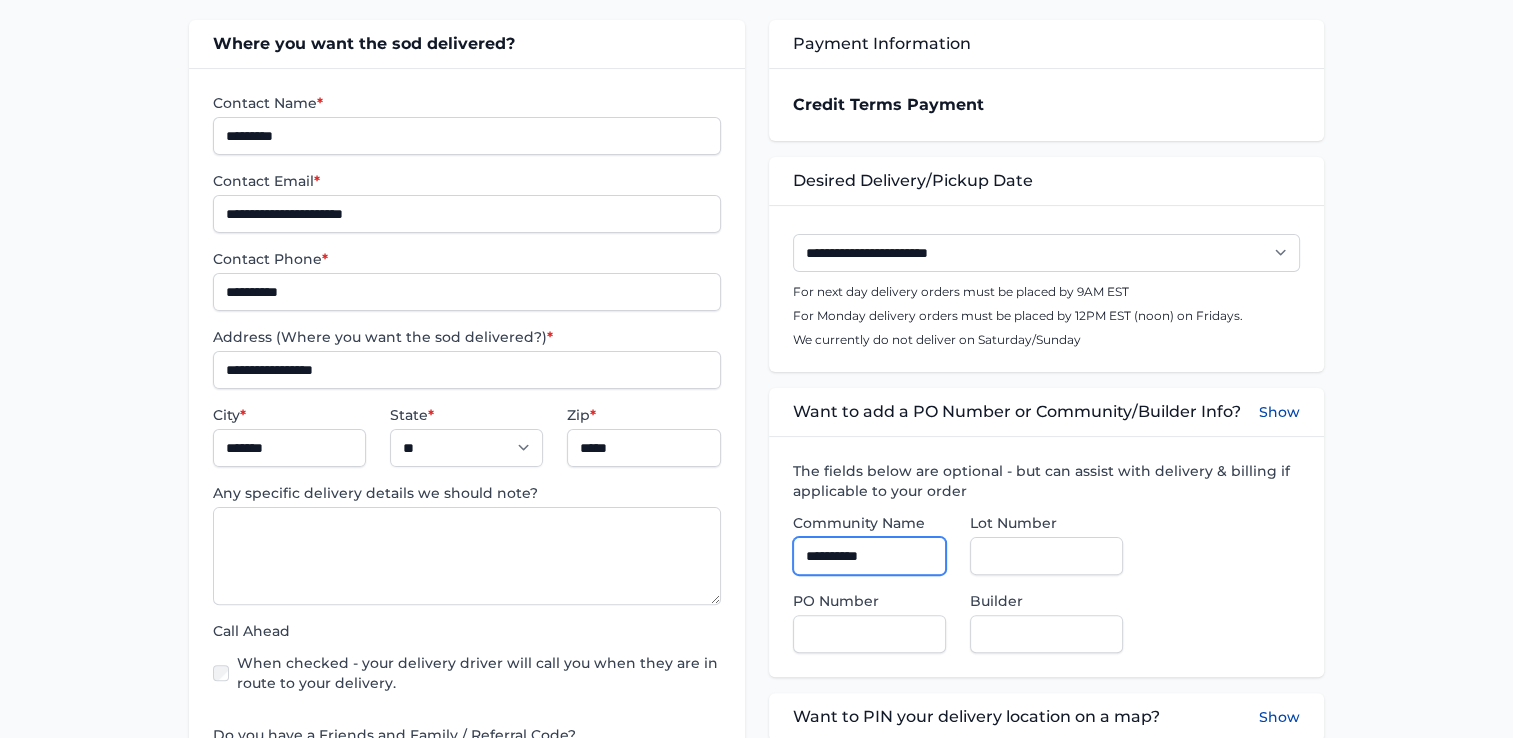 type on "**********" 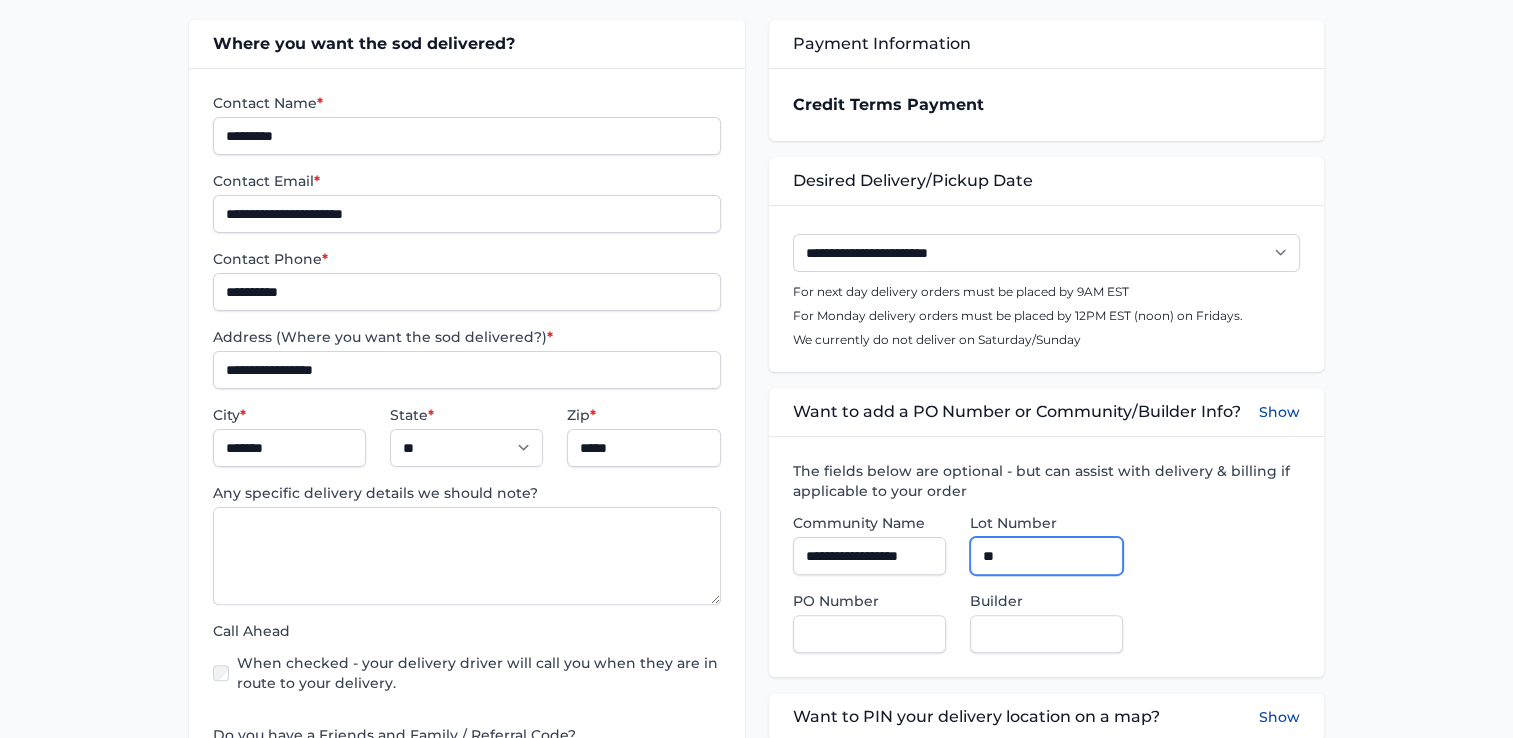 click on "**" at bounding box center (1046, 556) 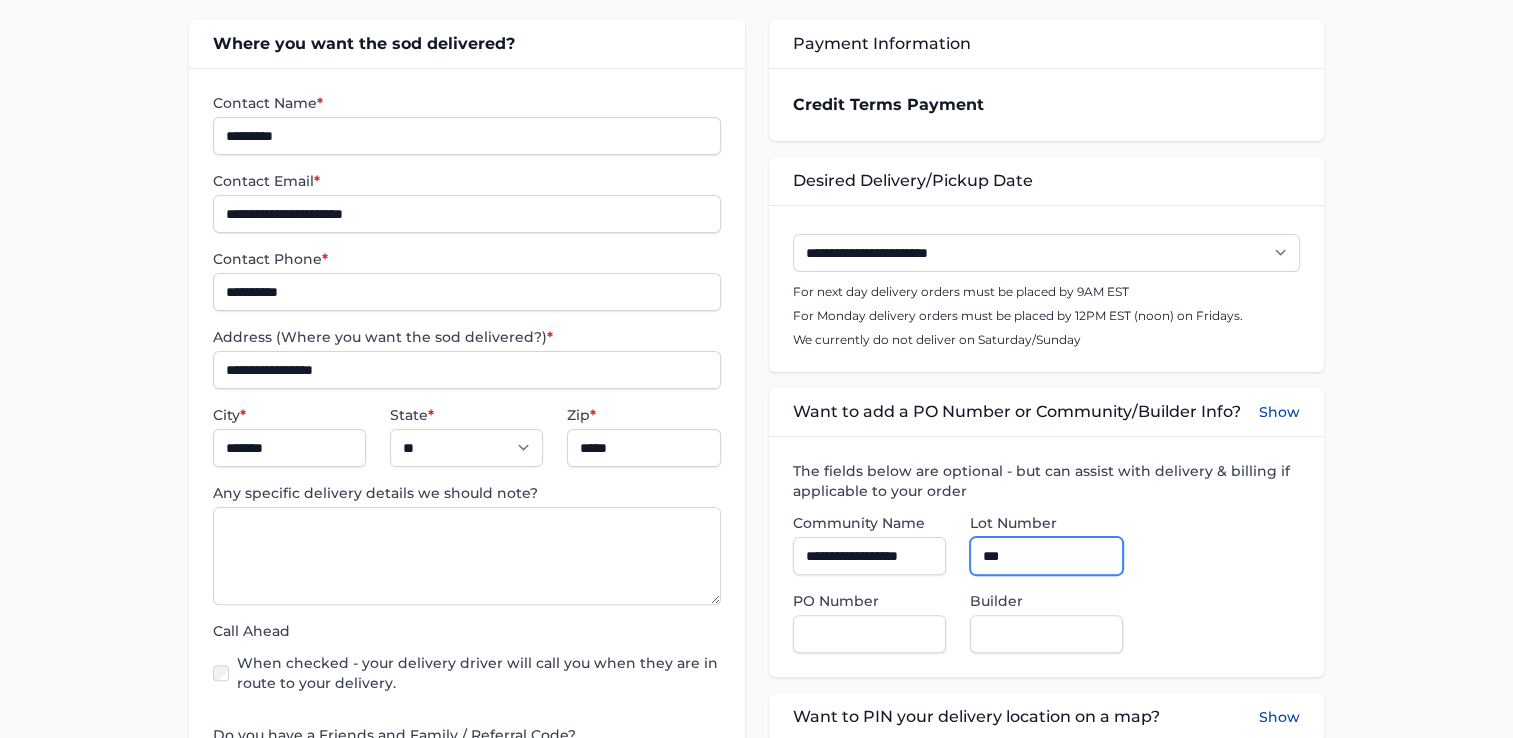 type on "***" 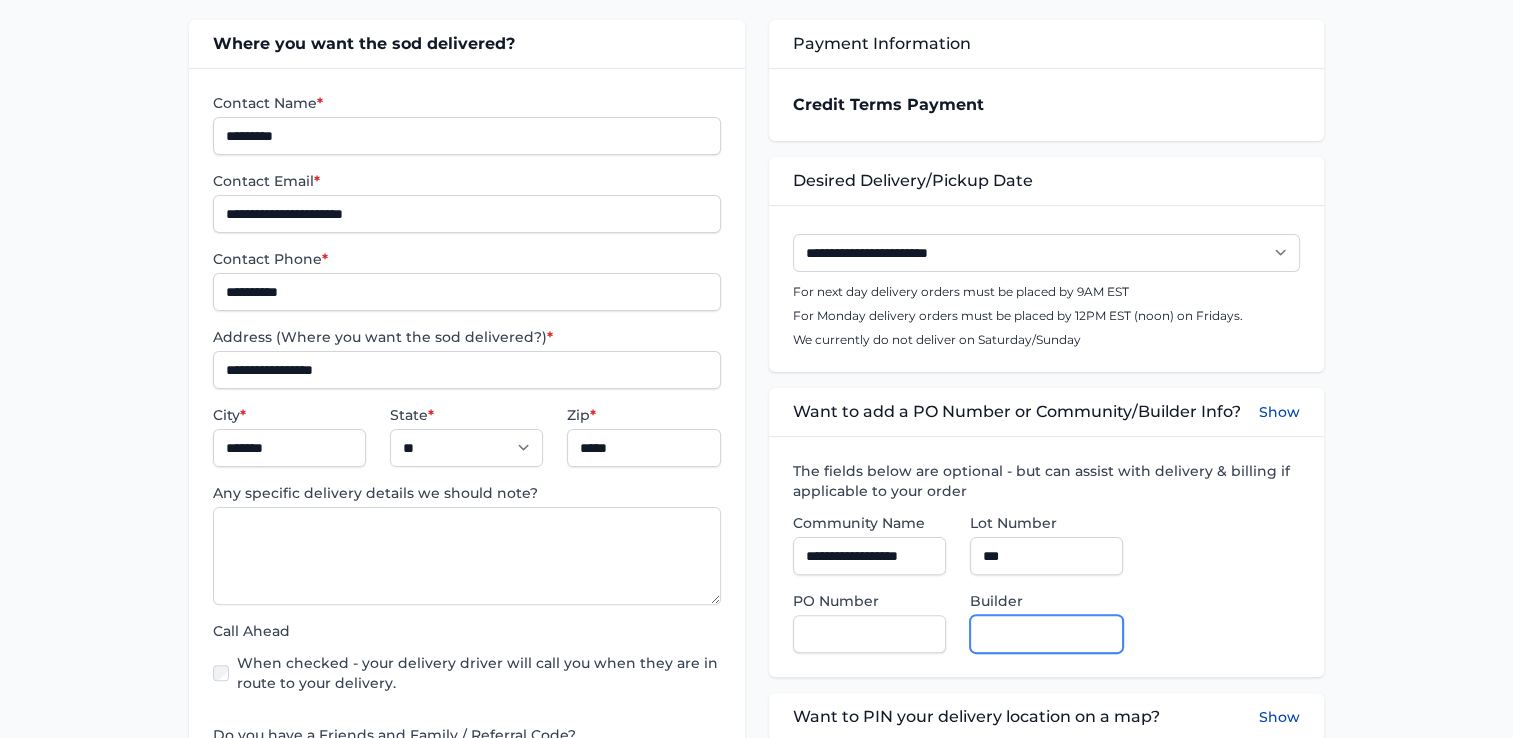 click on "Builder" at bounding box center (1046, 634) 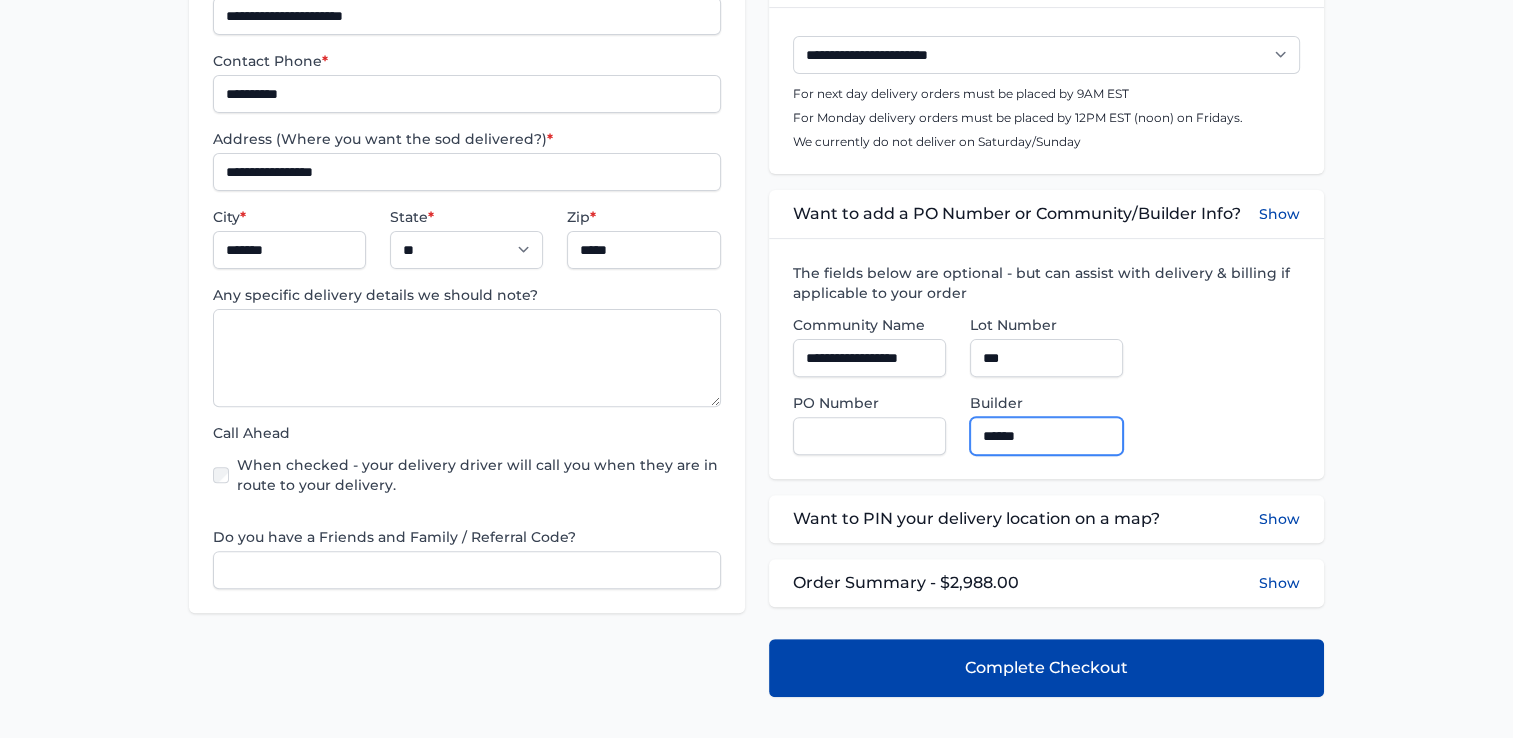 scroll, scrollTop: 600, scrollLeft: 0, axis: vertical 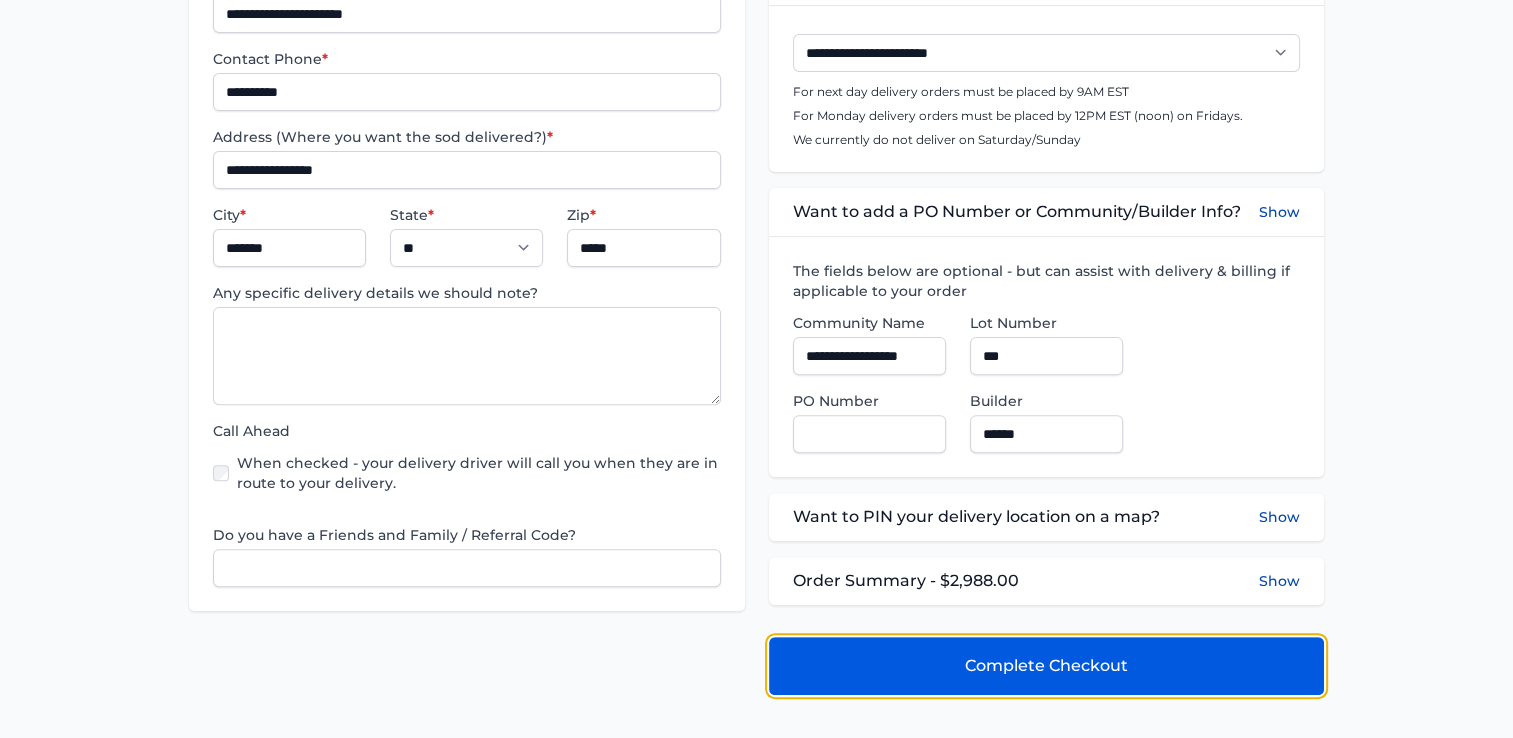 click on "Complete Checkout" at bounding box center [1046, 666] 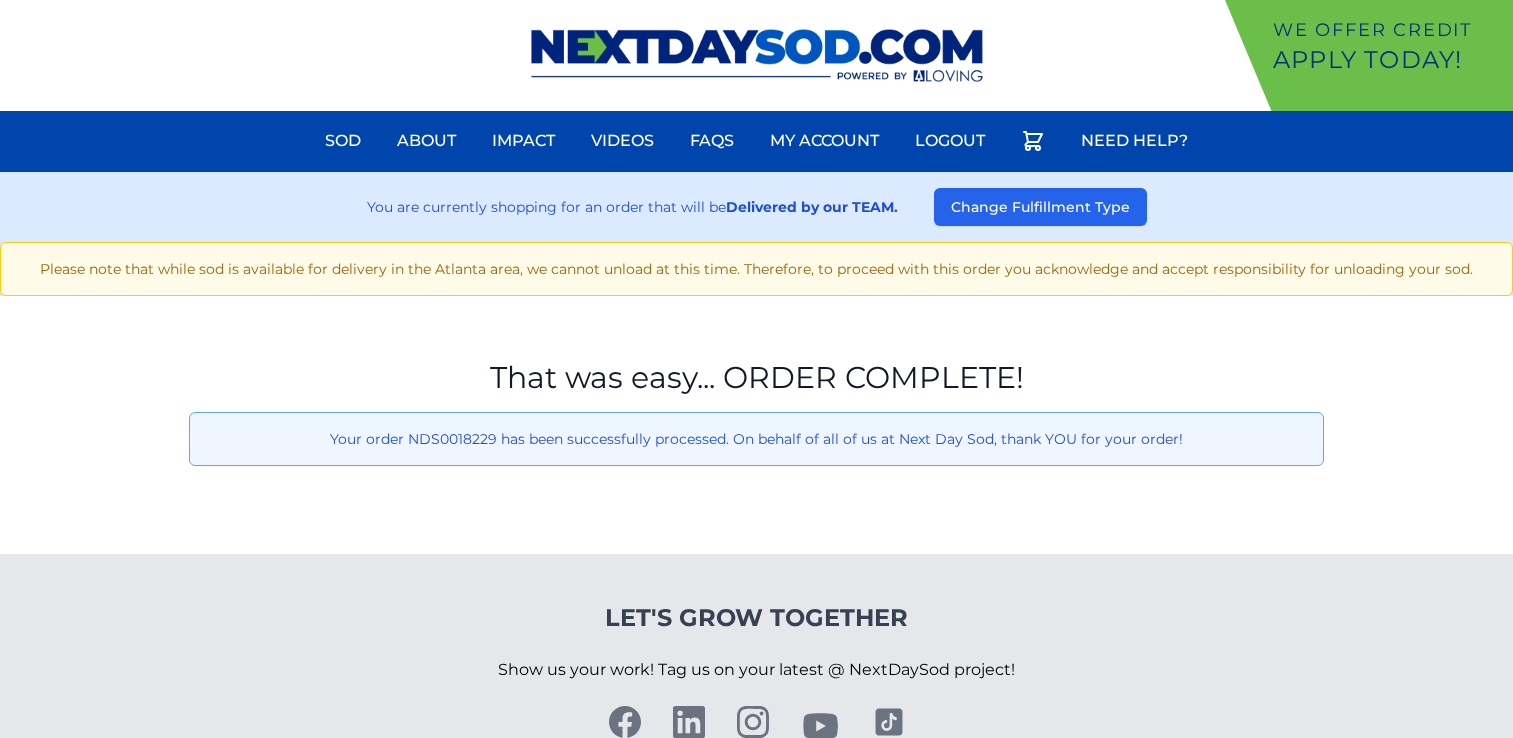 scroll, scrollTop: 0, scrollLeft: 0, axis: both 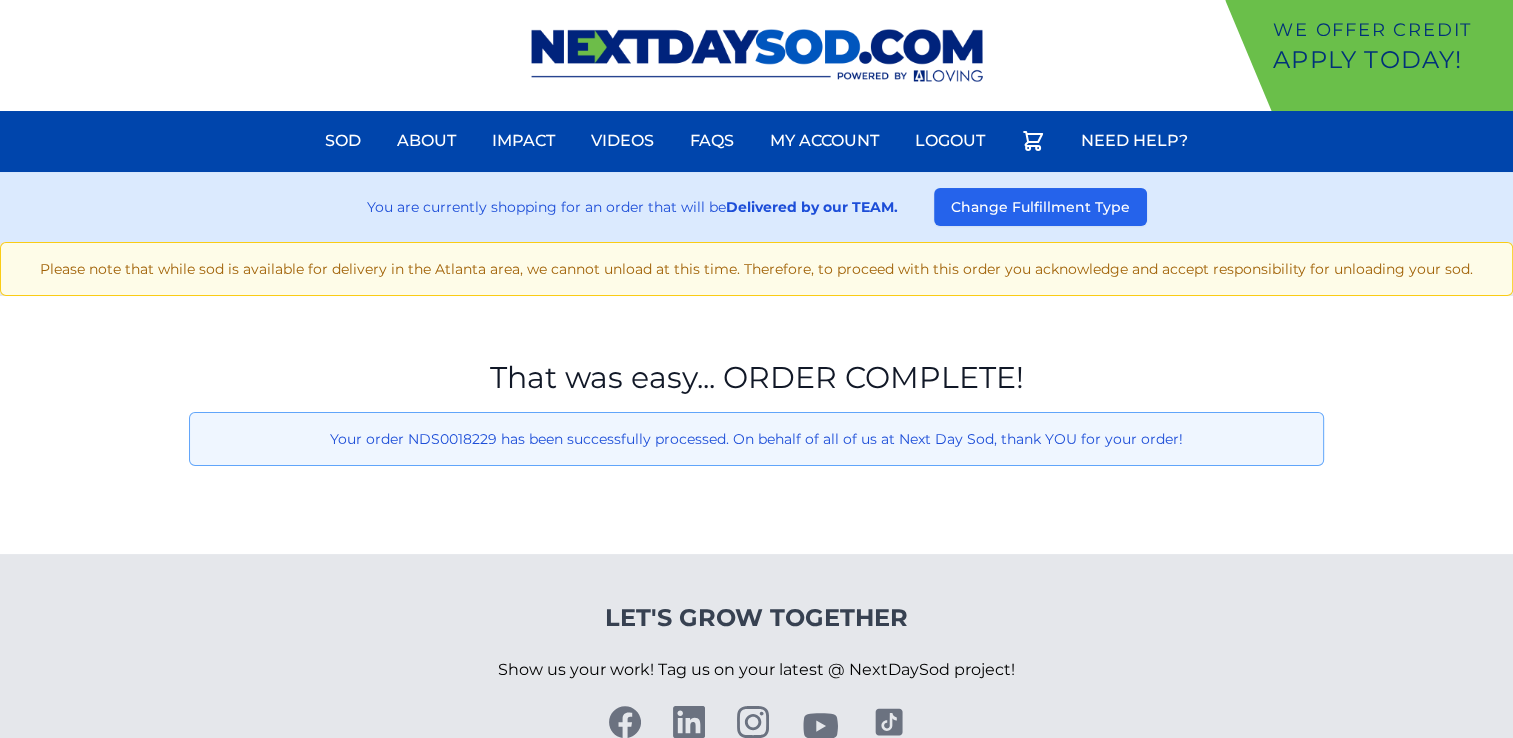 click at bounding box center (757, 55) 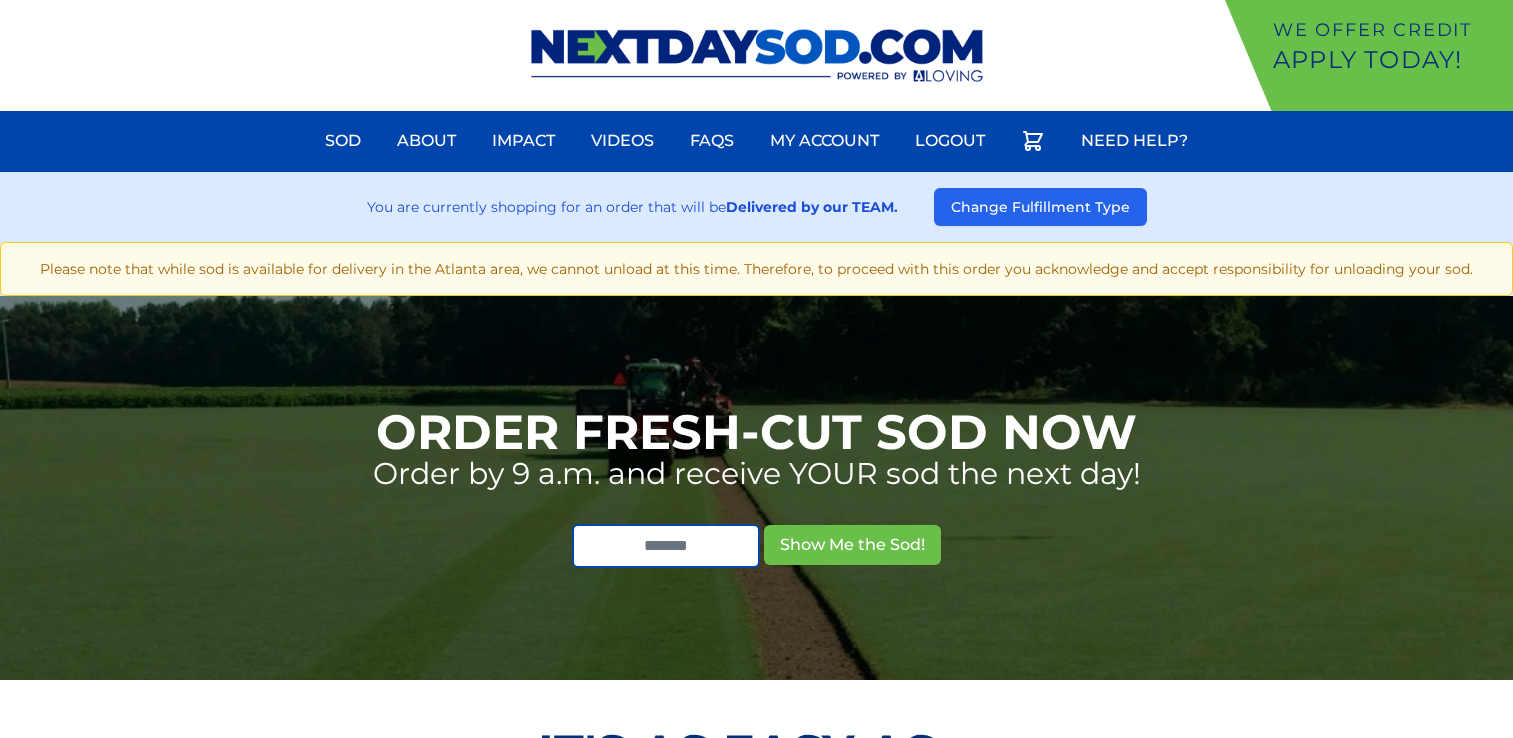 scroll, scrollTop: 0, scrollLeft: 0, axis: both 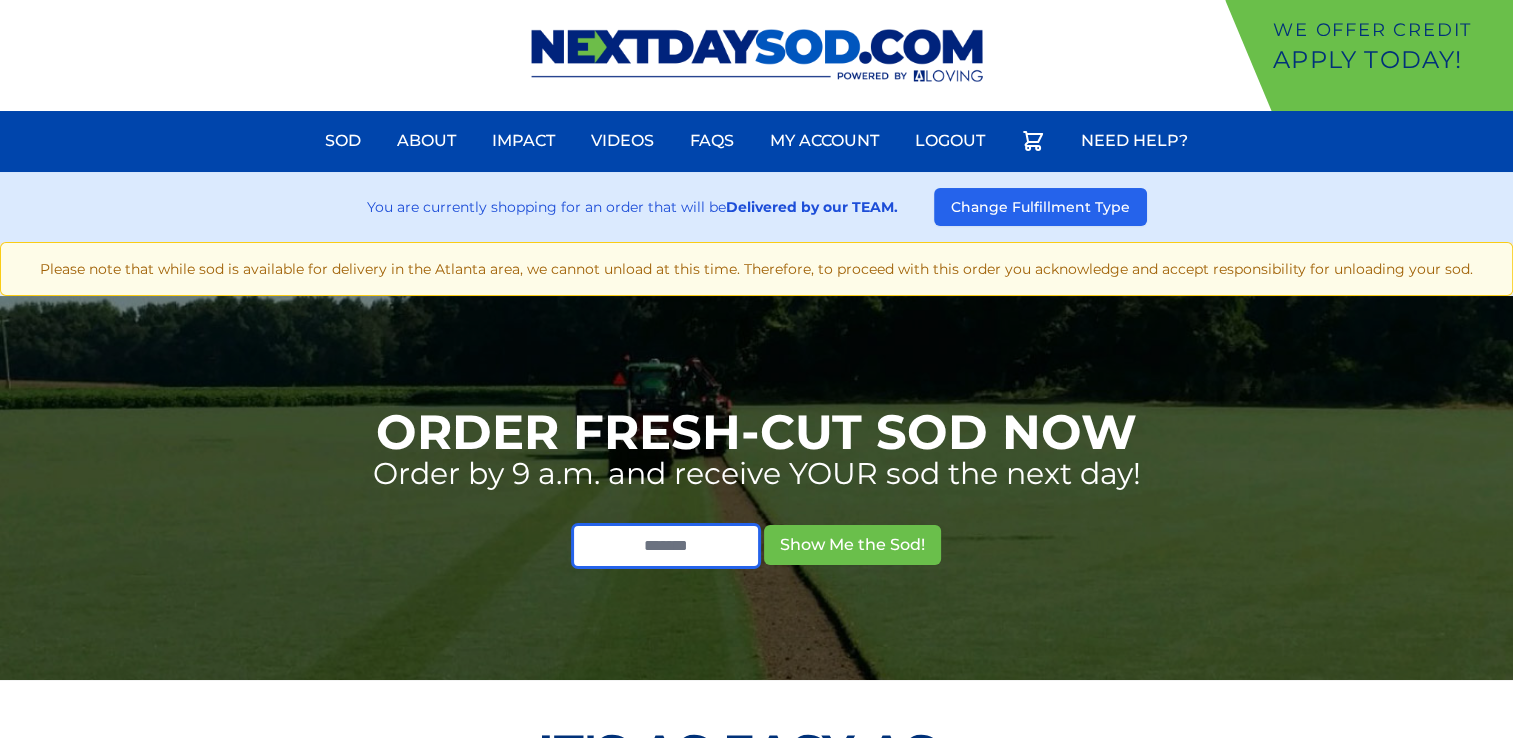 click at bounding box center [666, 546] 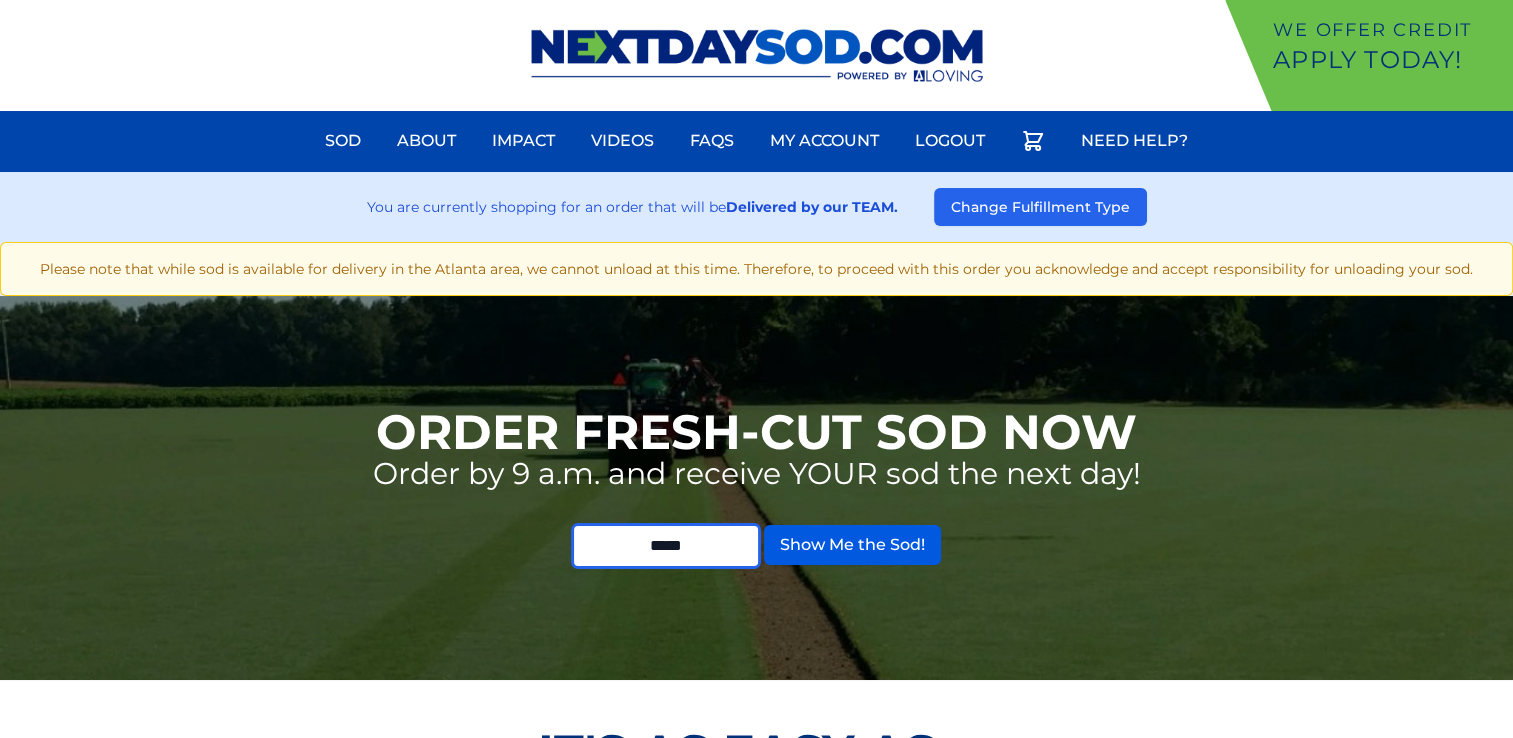 type on "*****" 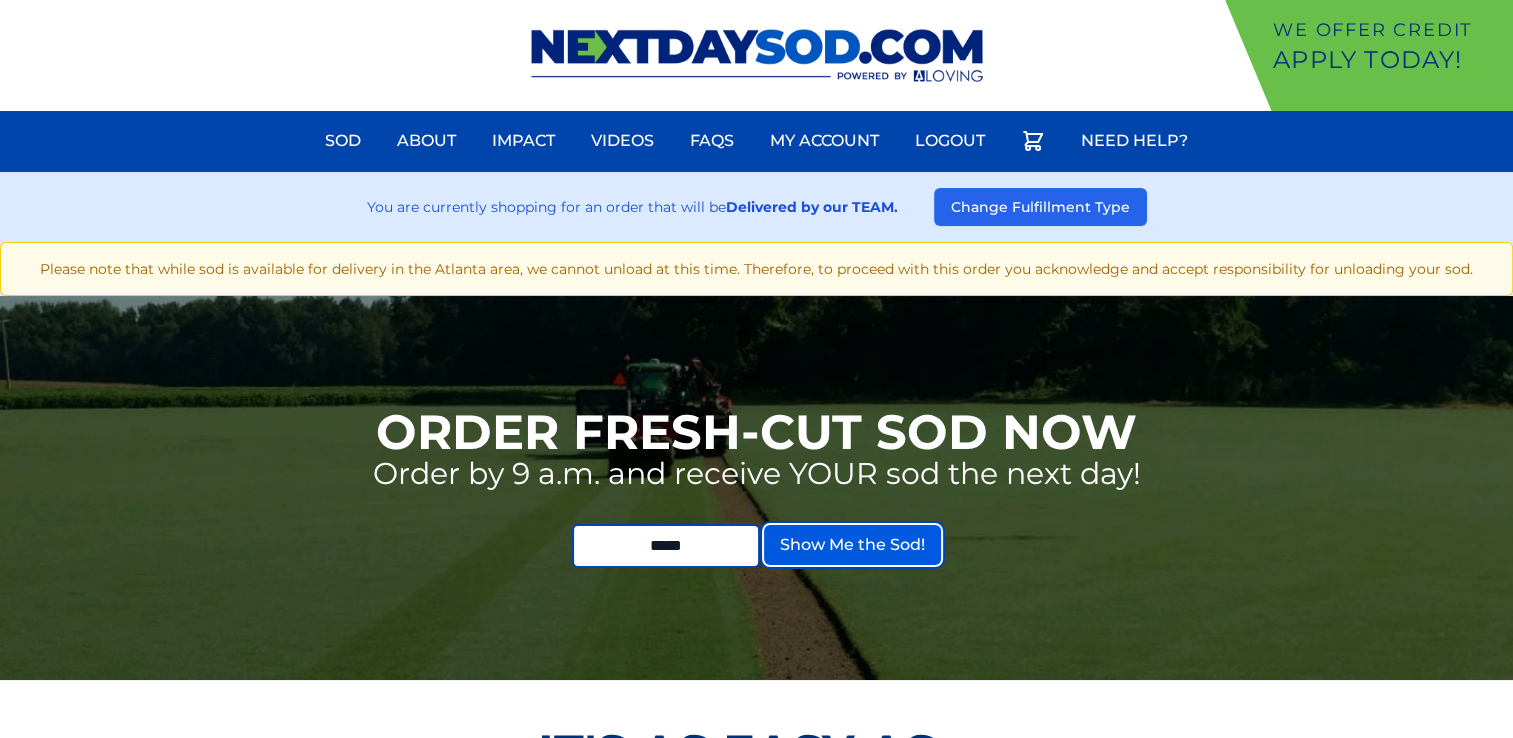 click on "Show Me the Sod!" at bounding box center (852, 545) 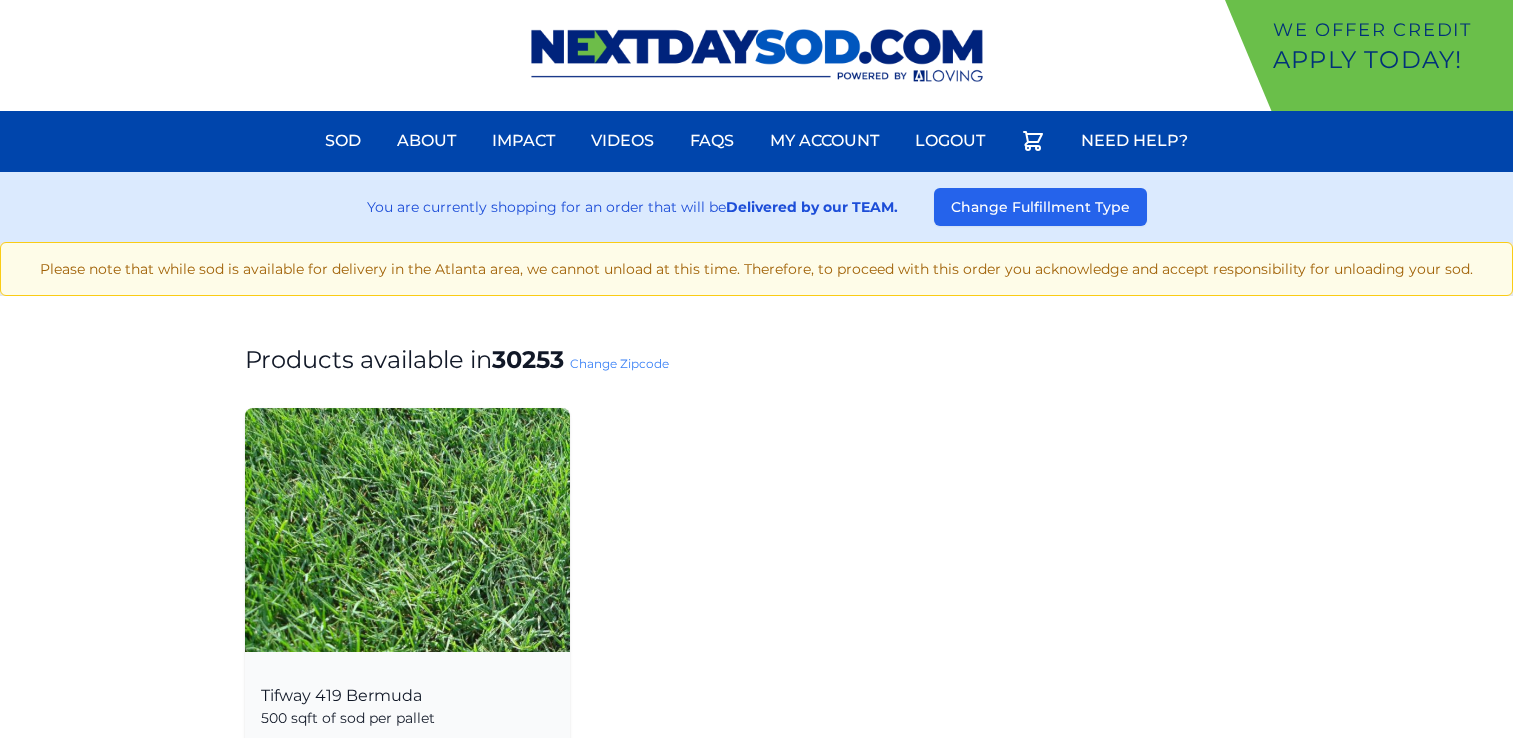 scroll, scrollTop: 0, scrollLeft: 0, axis: both 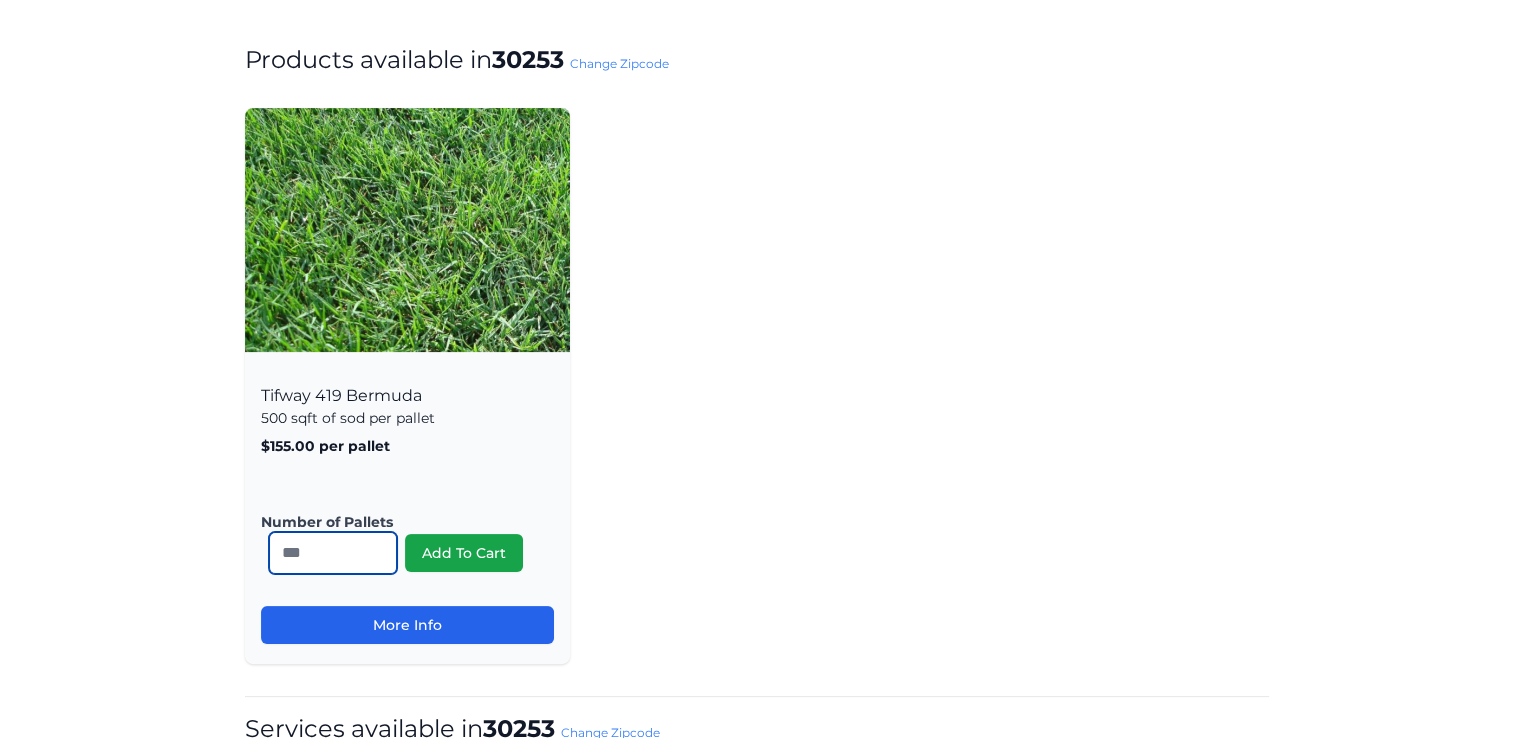 click on "*" at bounding box center (333, 553) 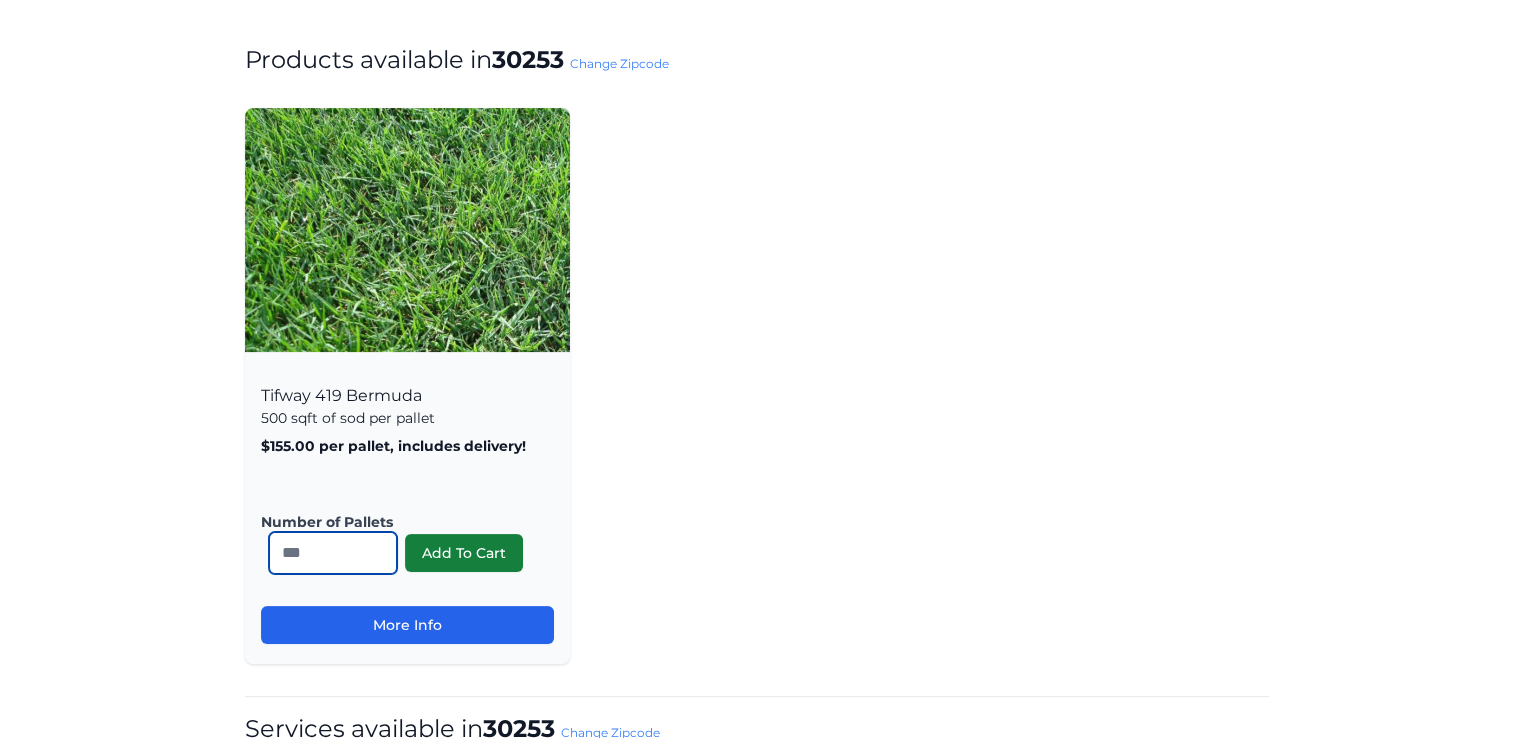 type on "**" 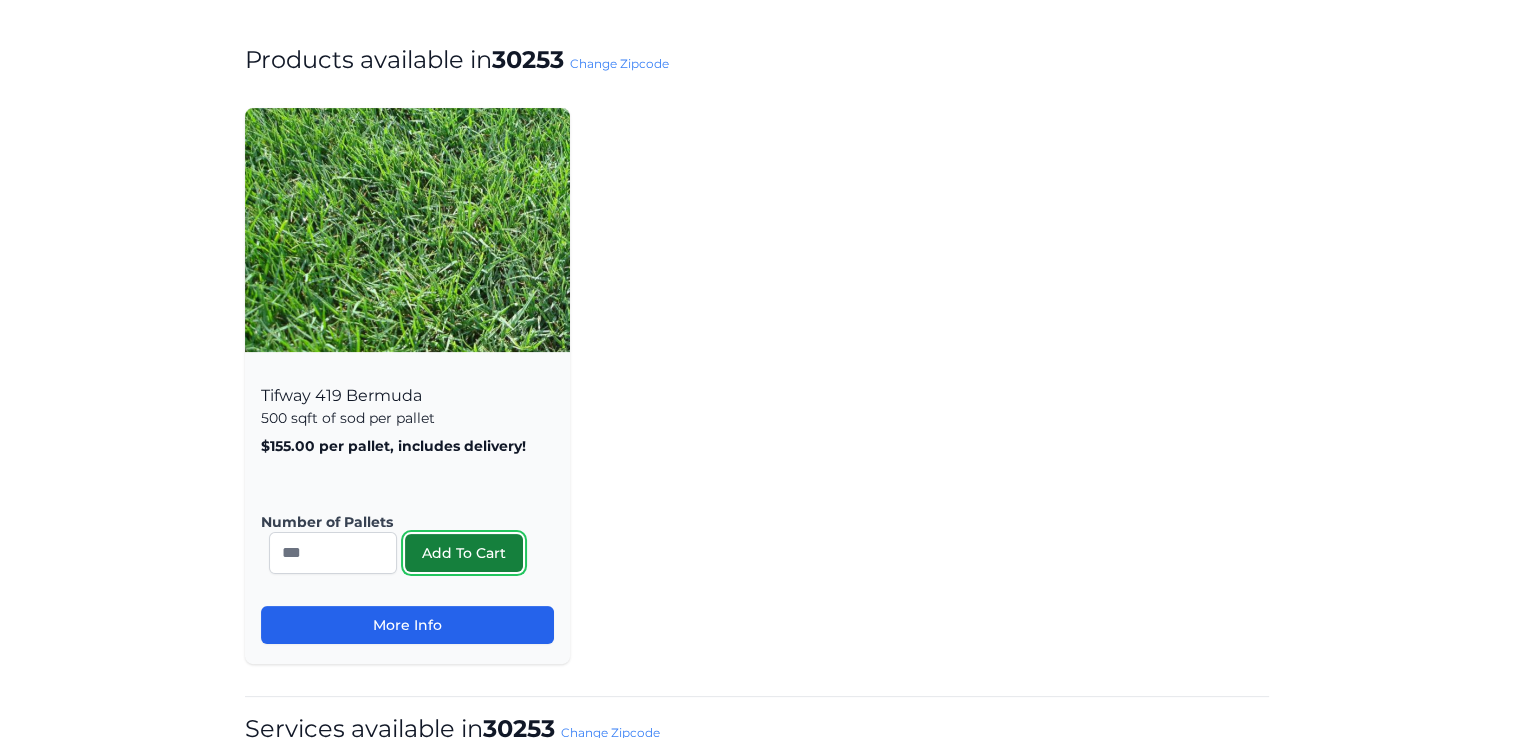click on "Add To Cart" at bounding box center [464, 553] 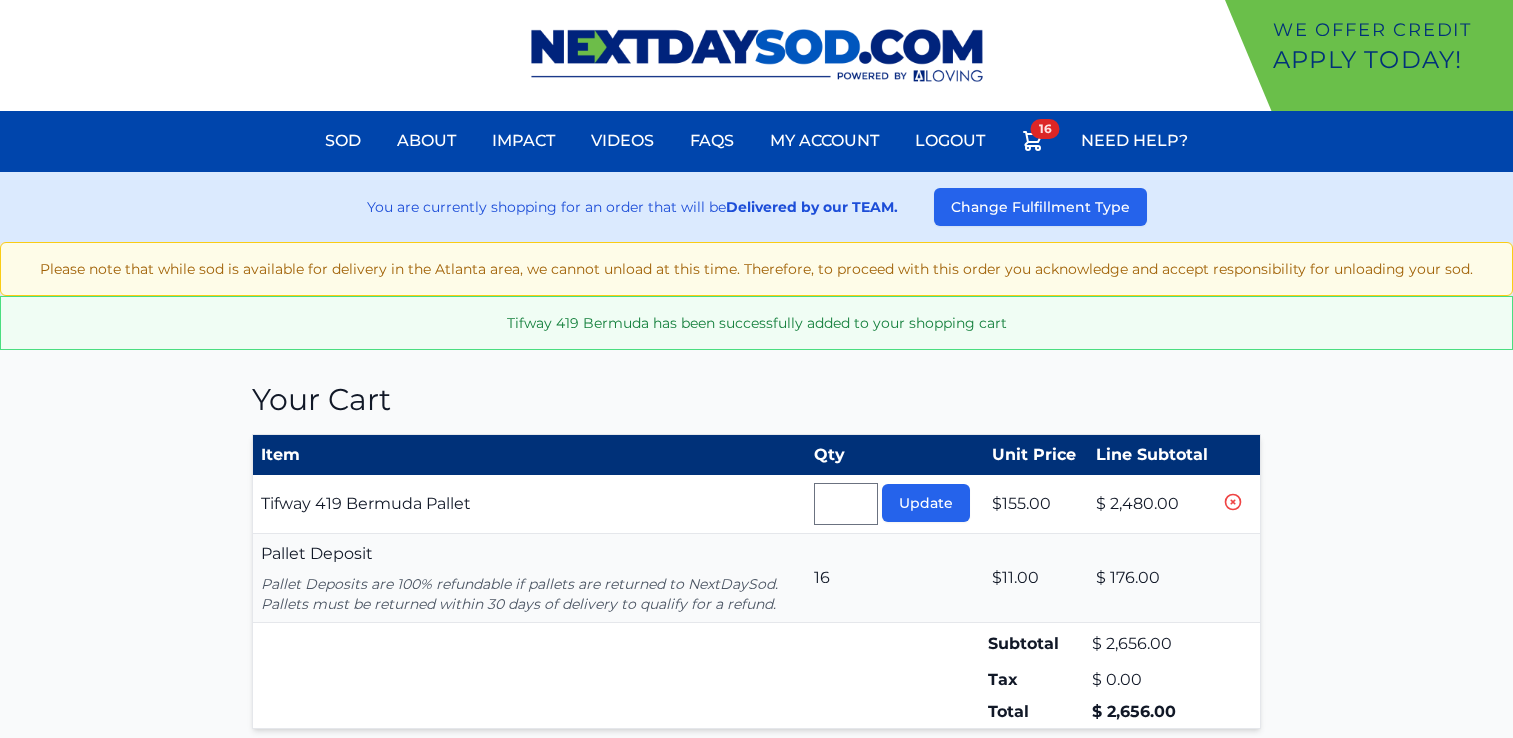 type 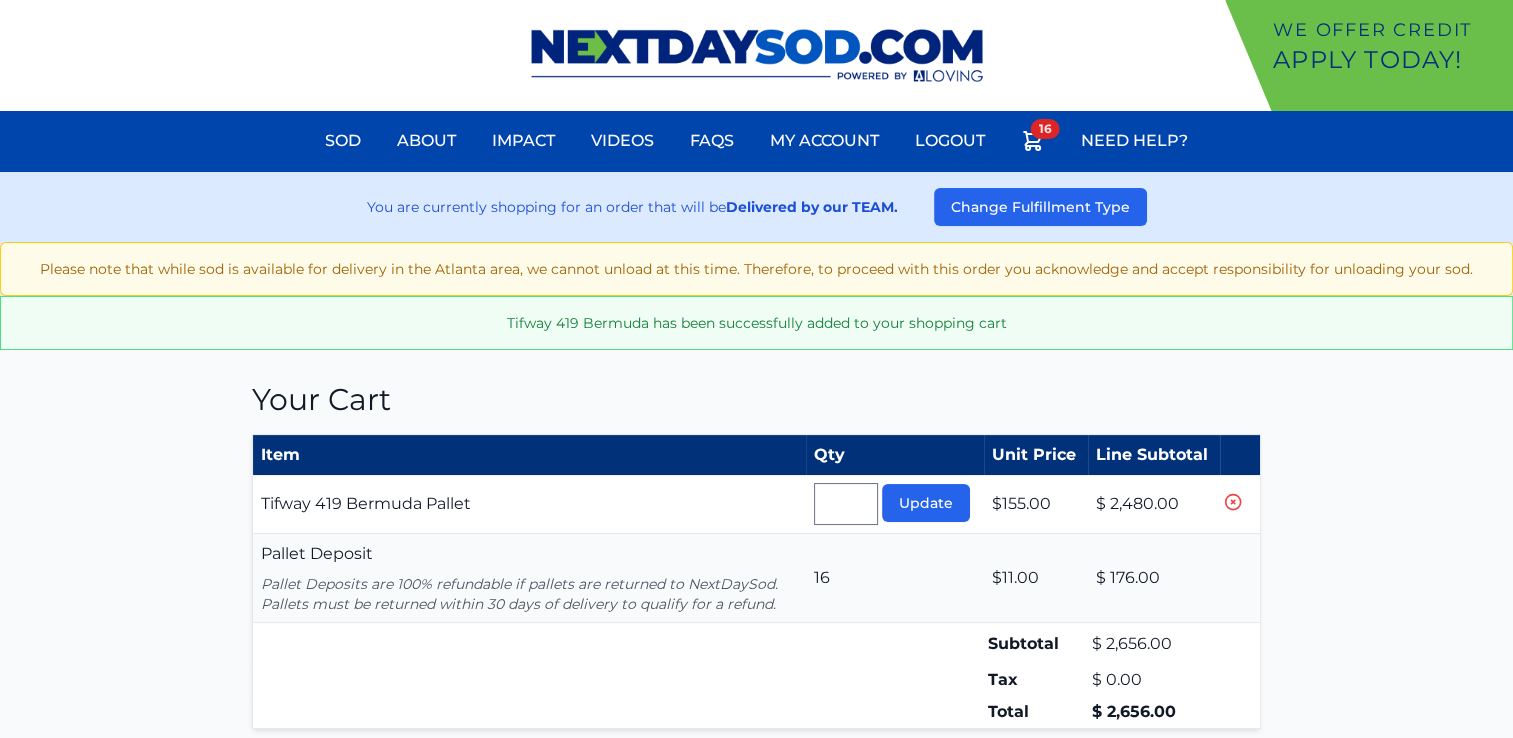 scroll, scrollTop: 0, scrollLeft: 0, axis: both 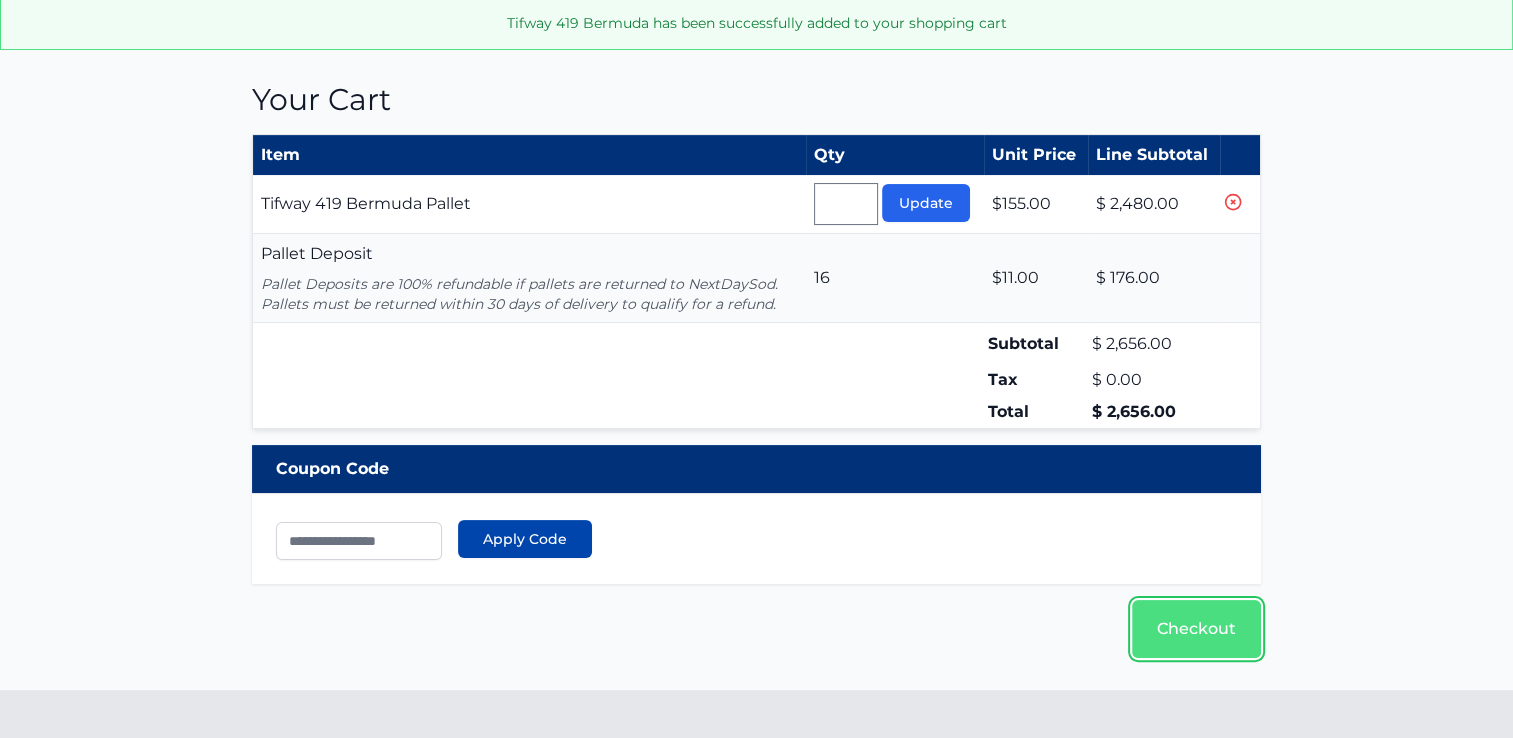 click on "Checkout" at bounding box center [1196, 629] 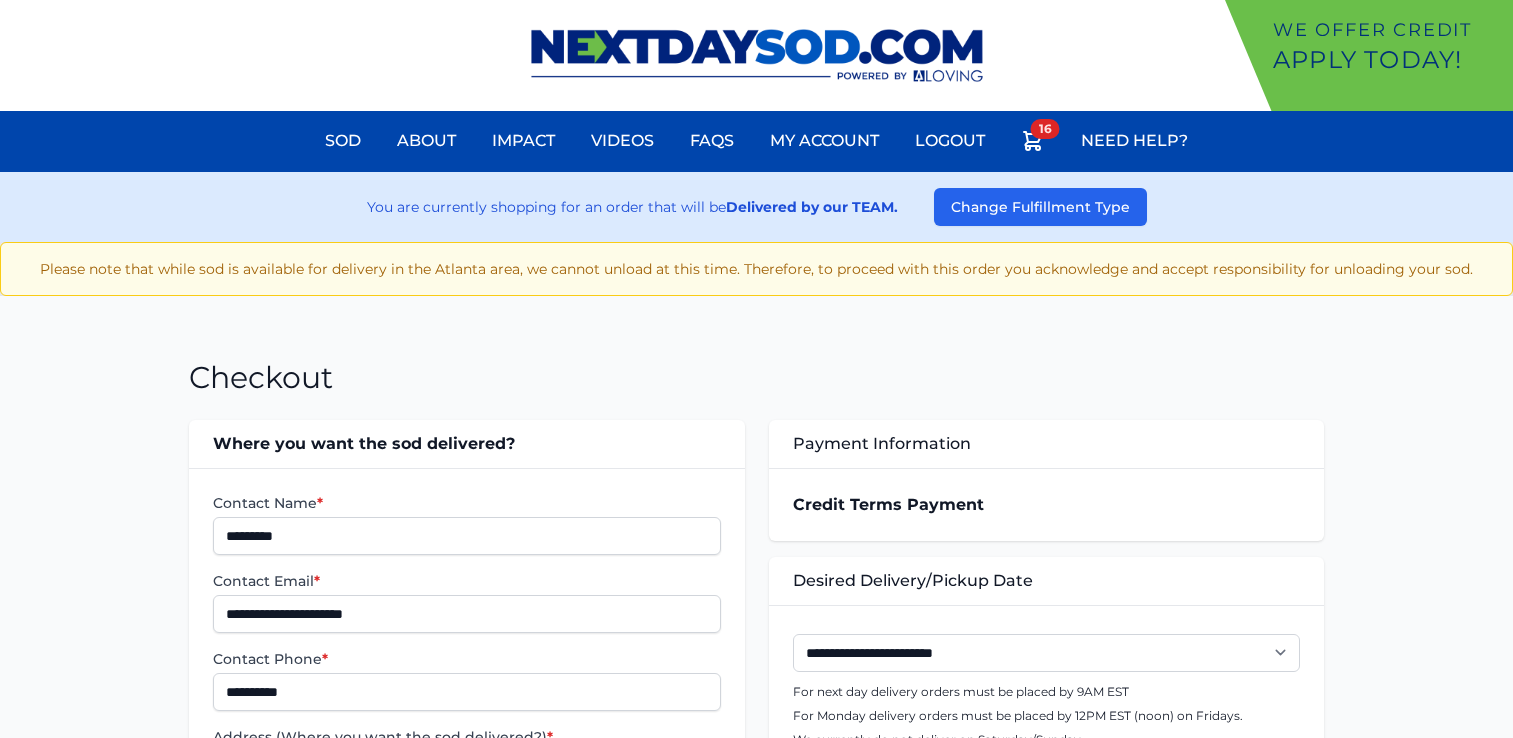 scroll, scrollTop: 0, scrollLeft: 0, axis: both 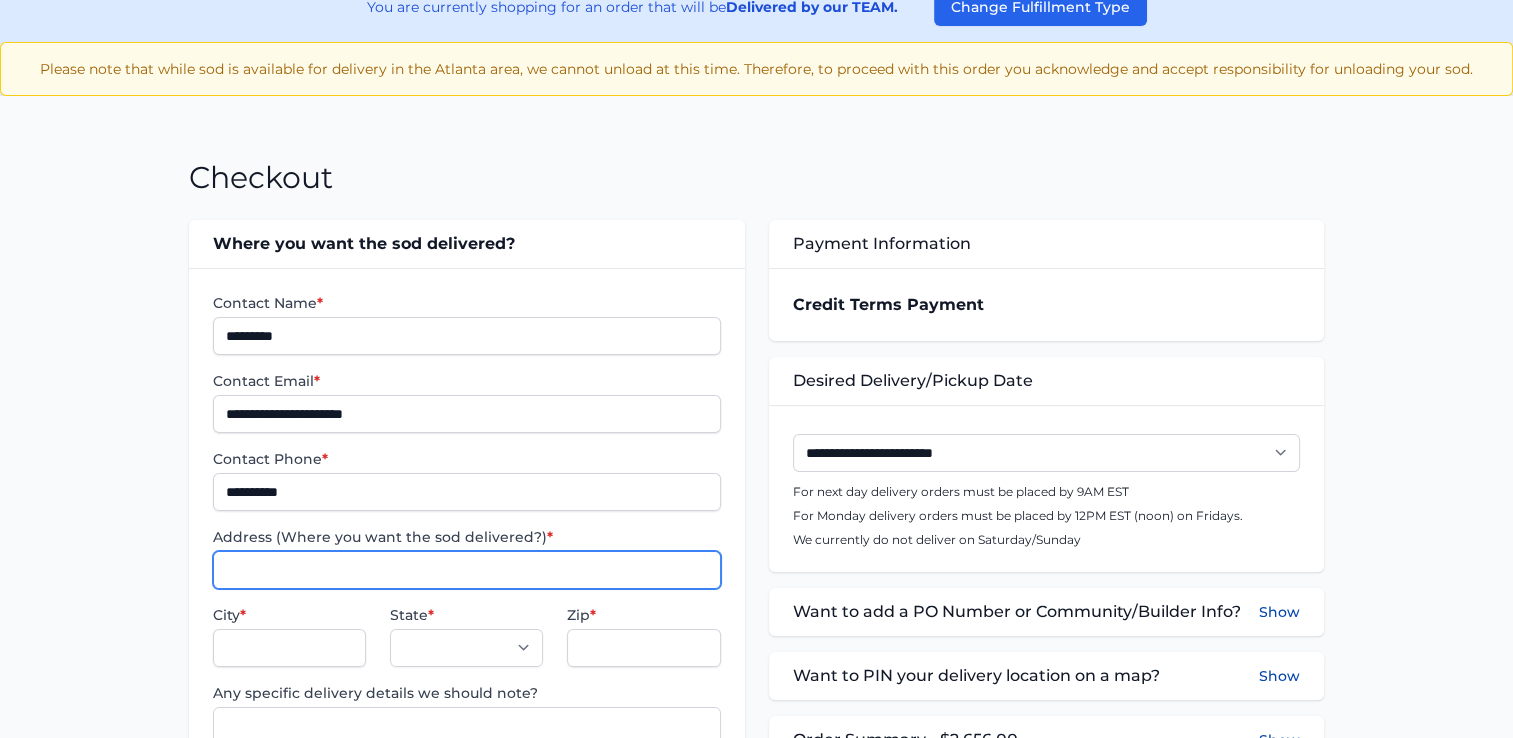 click on "Address (Where you want the sod delivered?)
*" at bounding box center (466, 570) 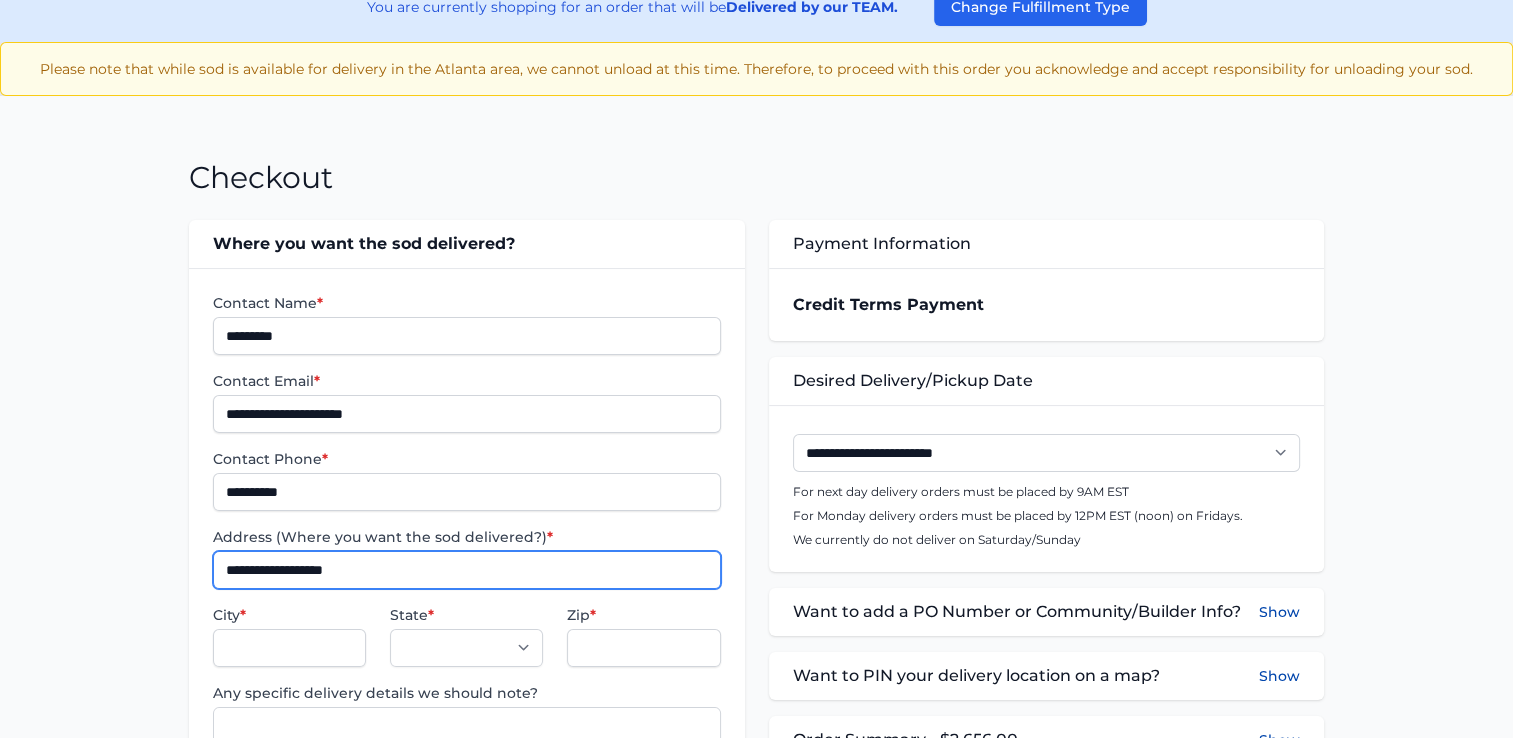 type on "**********" 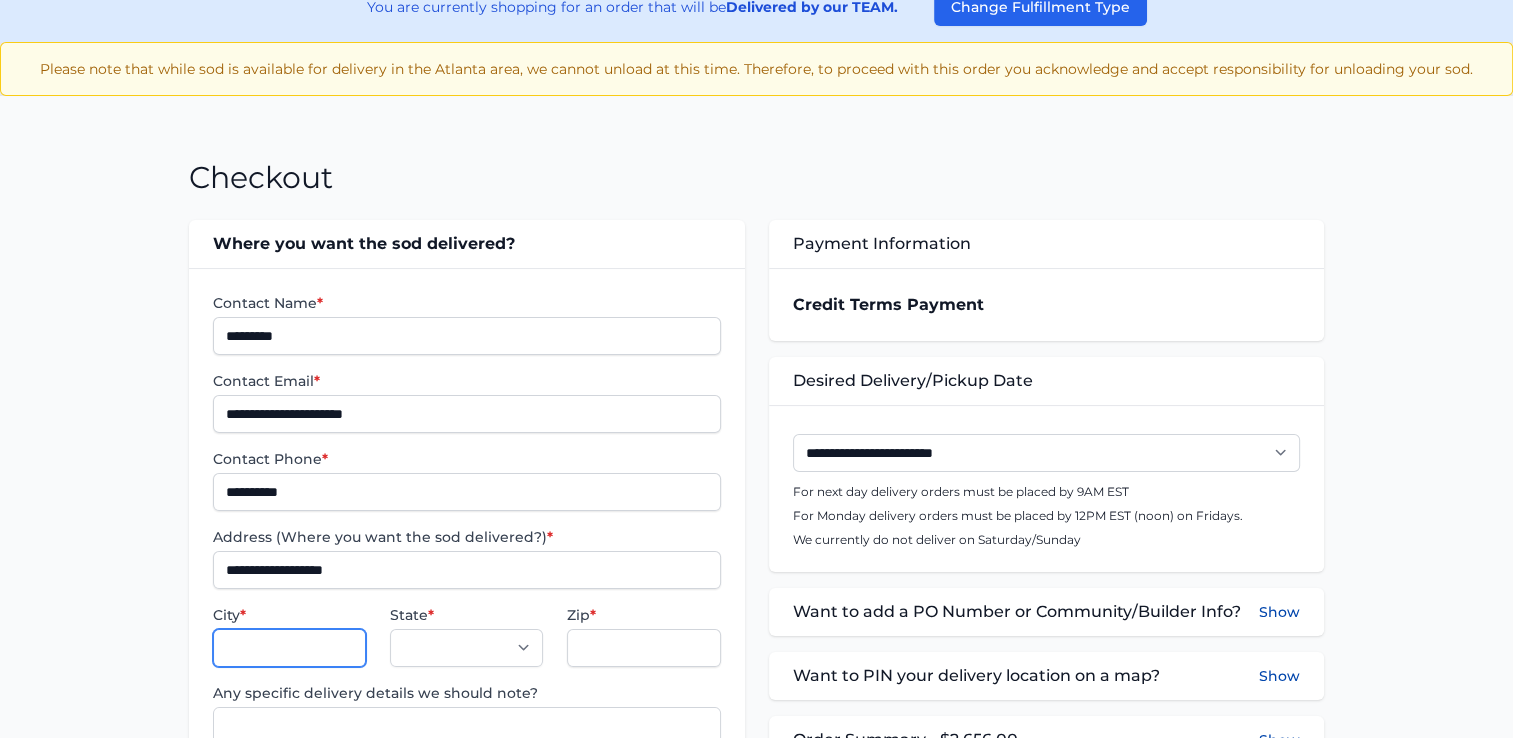 click on "City
*" at bounding box center [289, 648] 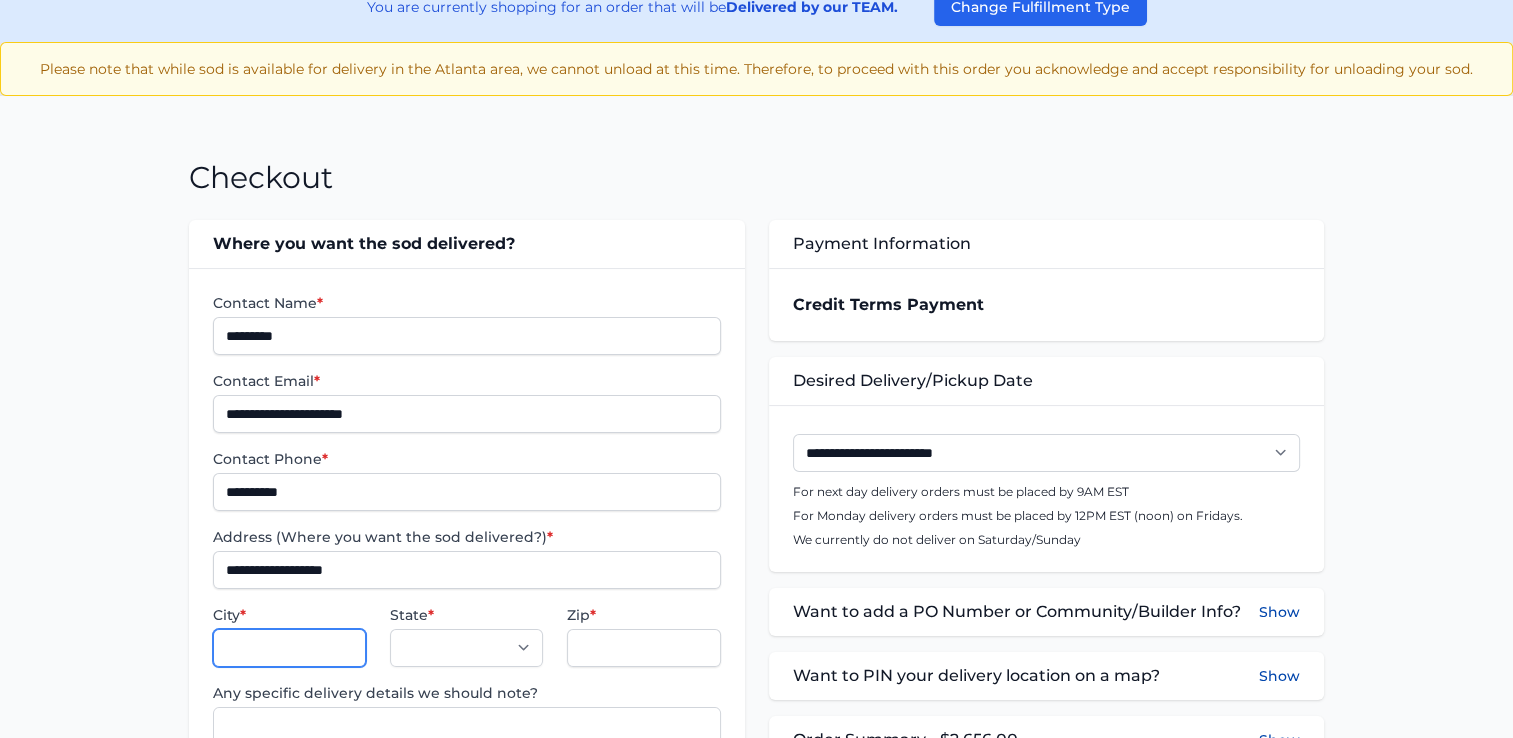 type on "*********" 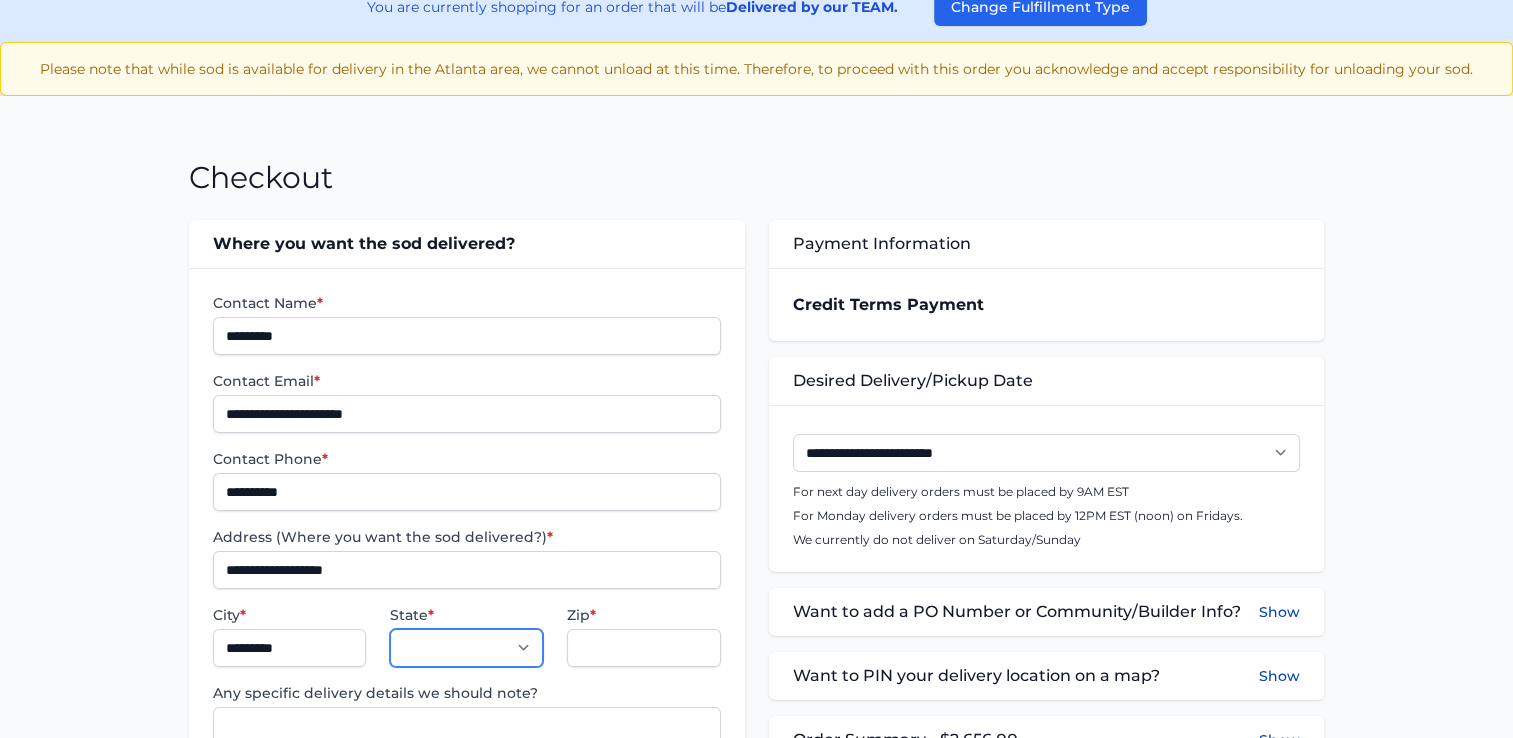 select on "**" 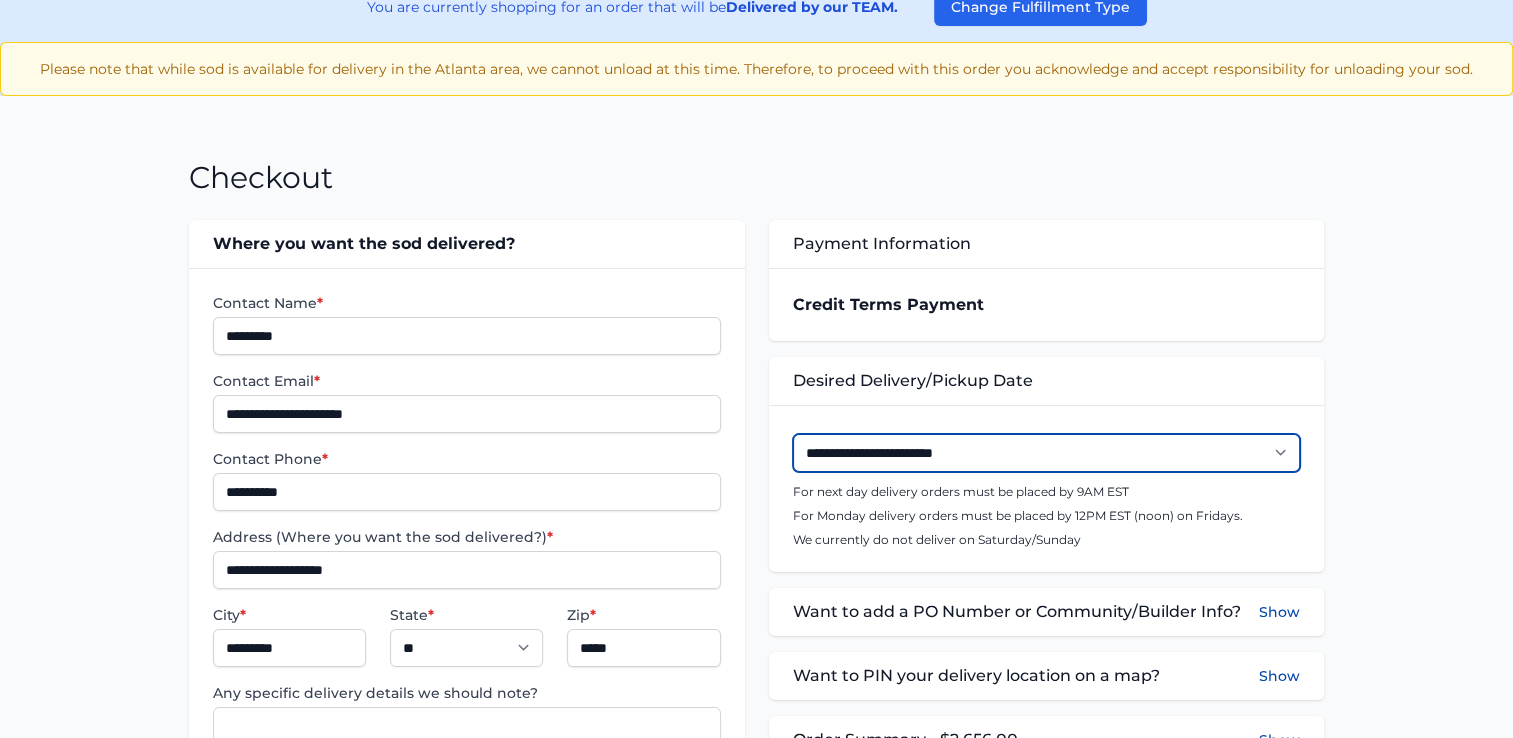 click on "**********" at bounding box center [1046, 453] 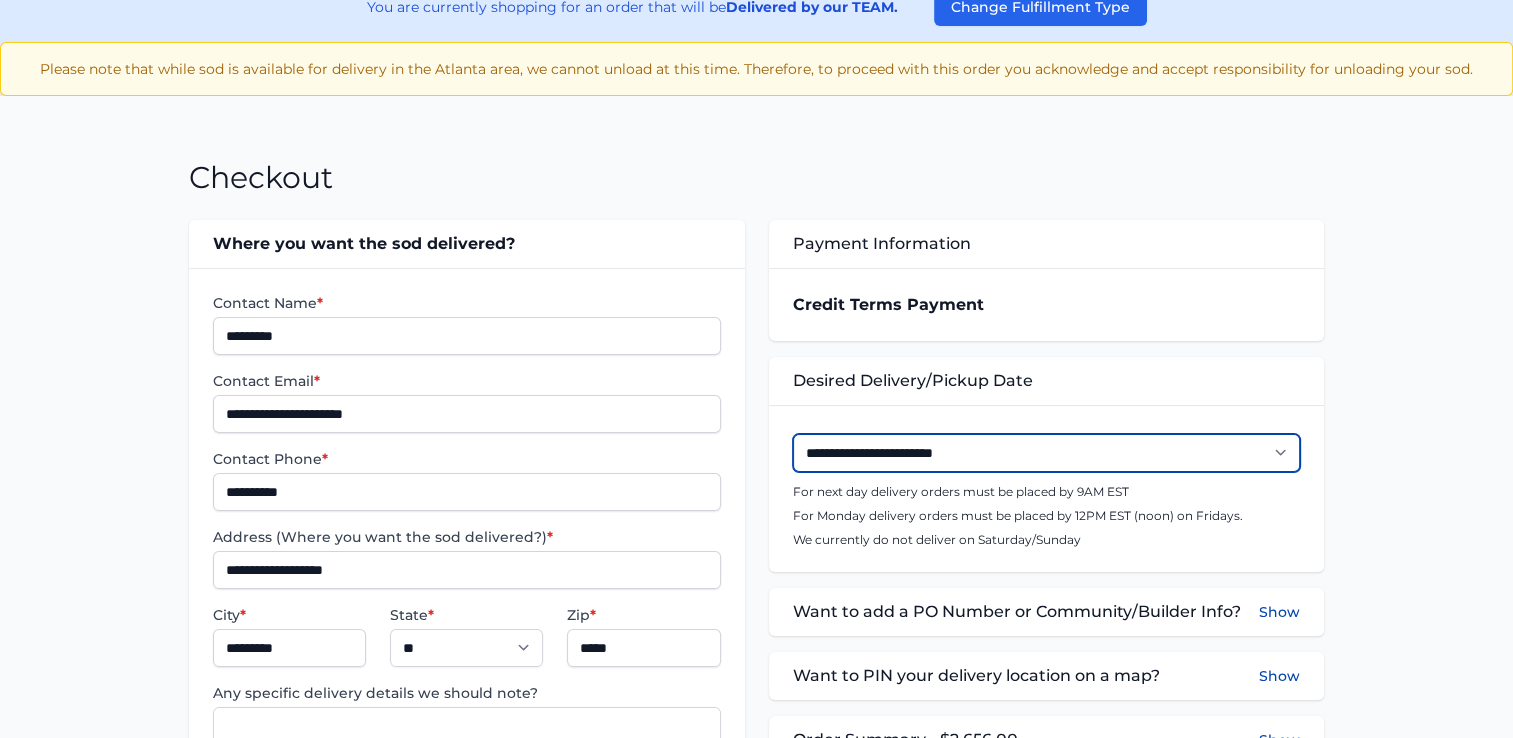 select on "**********" 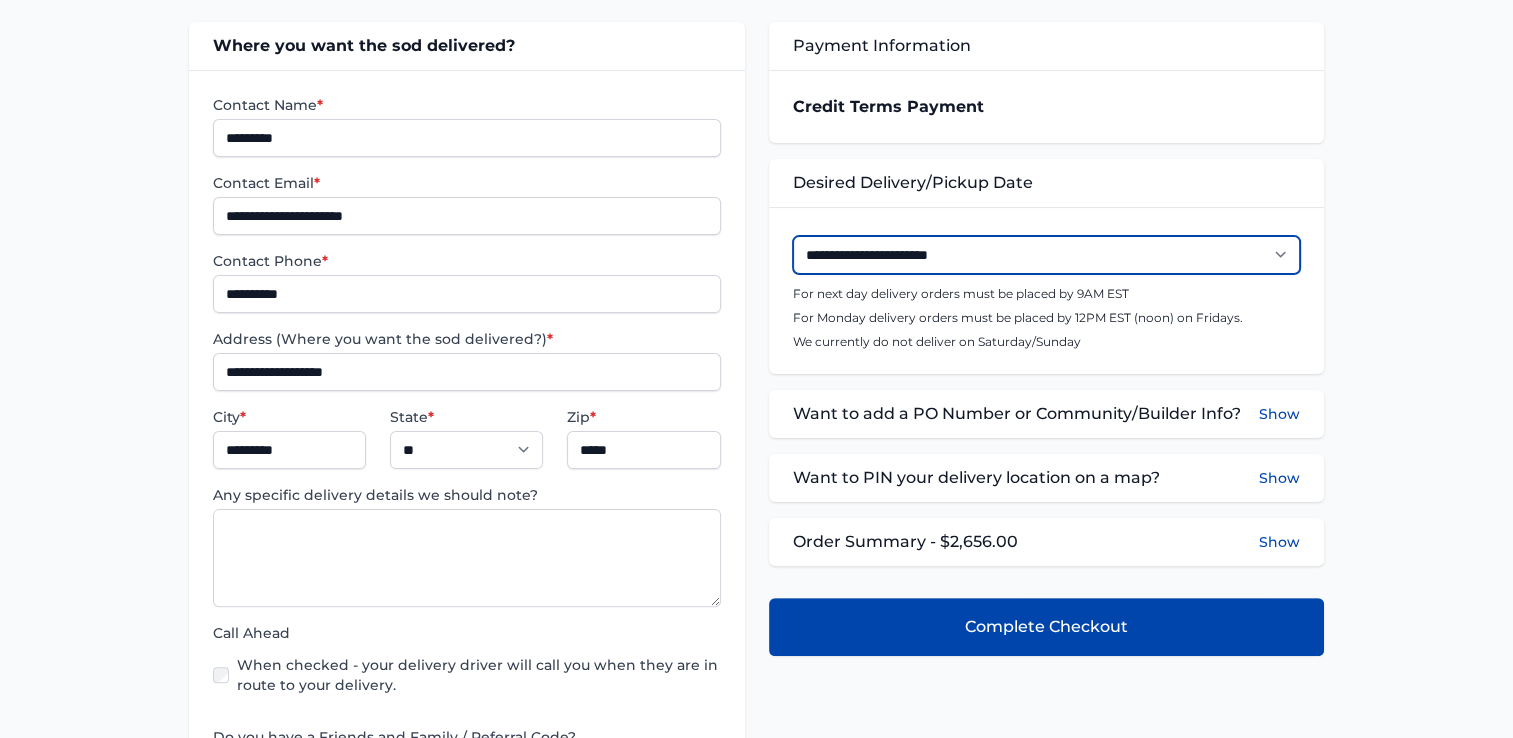 scroll, scrollTop: 400, scrollLeft: 0, axis: vertical 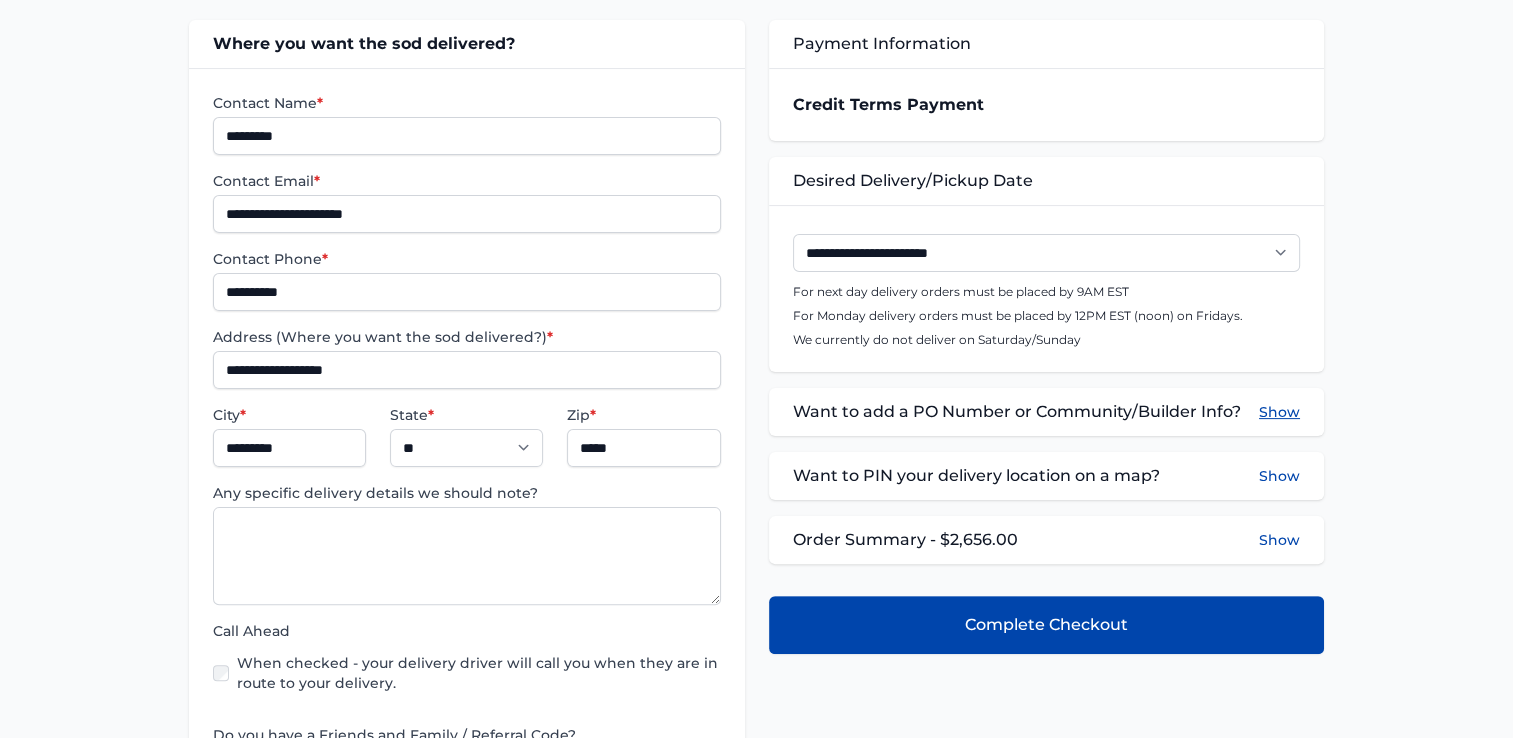 click on "Show" at bounding box center [1279, 412] 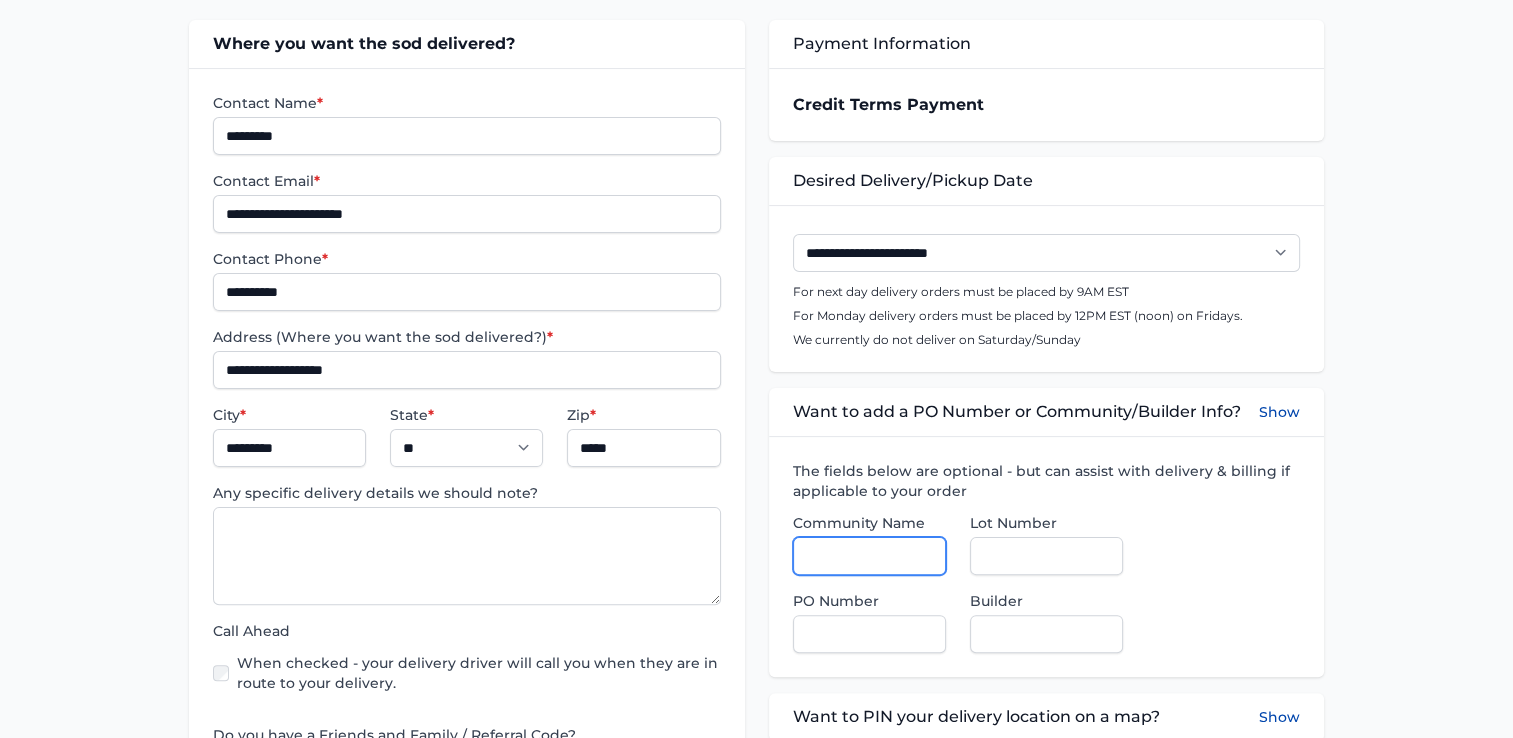 click on "Community Name" at bounding box center (869, 556) 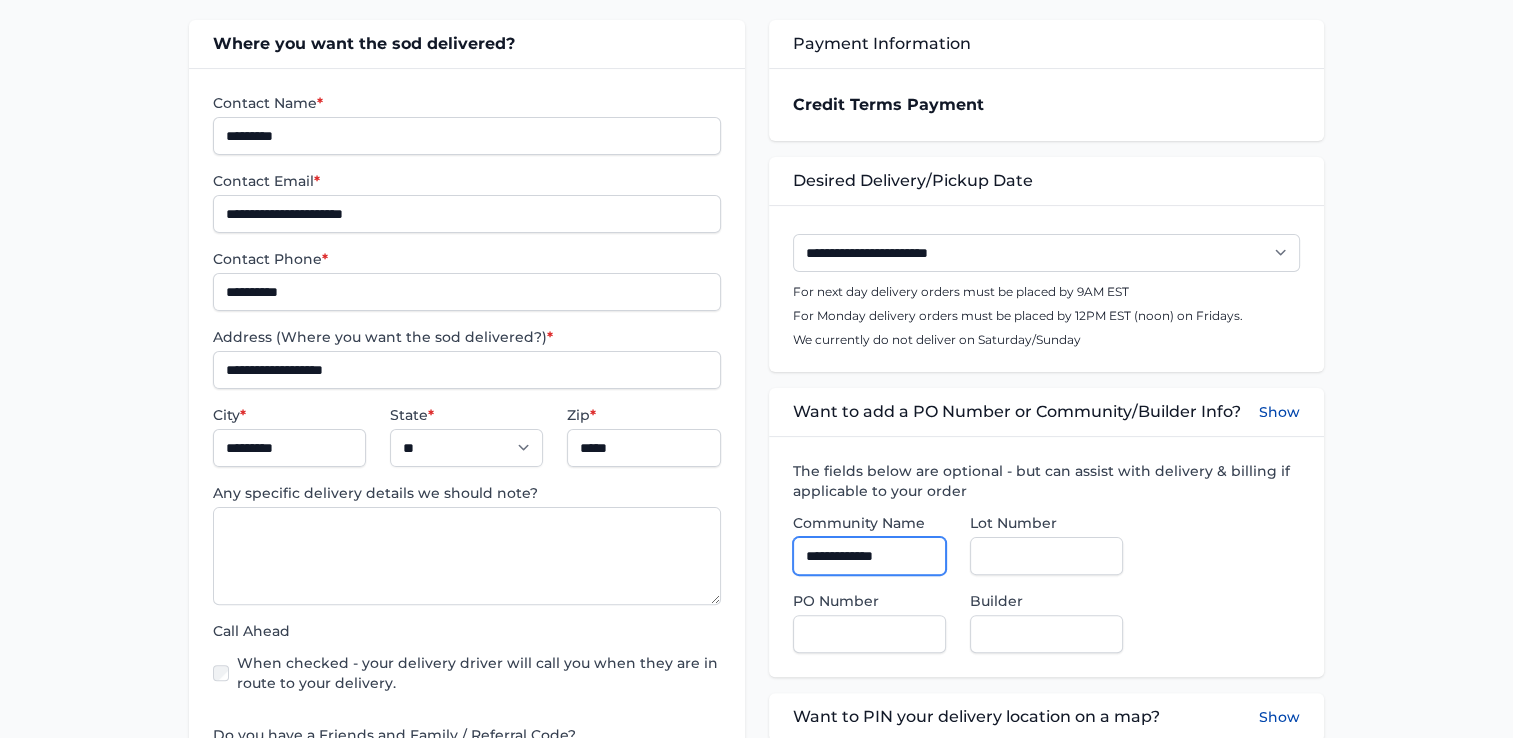 click on "**********" at bounding box center [869, 556] 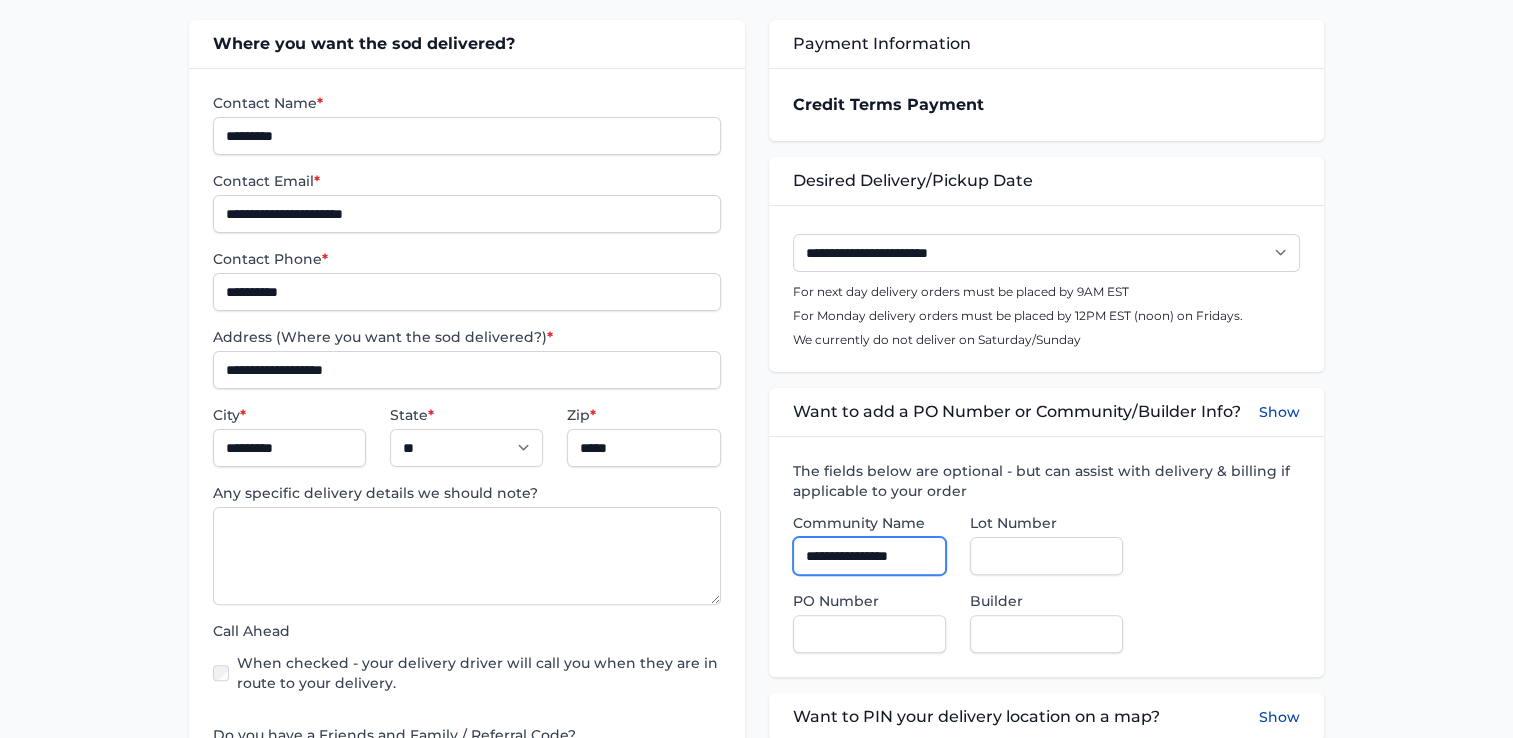 type on "**********" 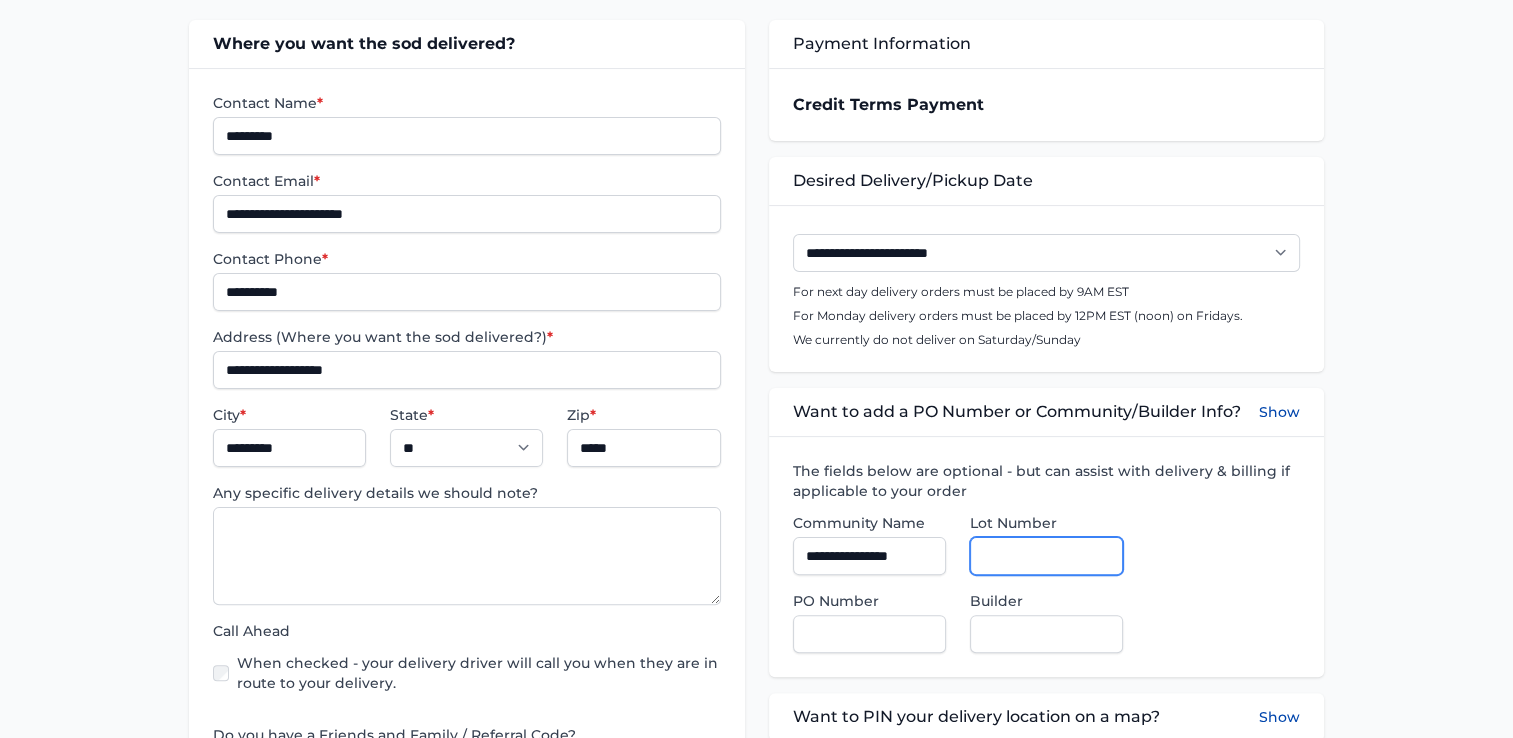 click on "Lot Number" at bounding box center [1046, 556] 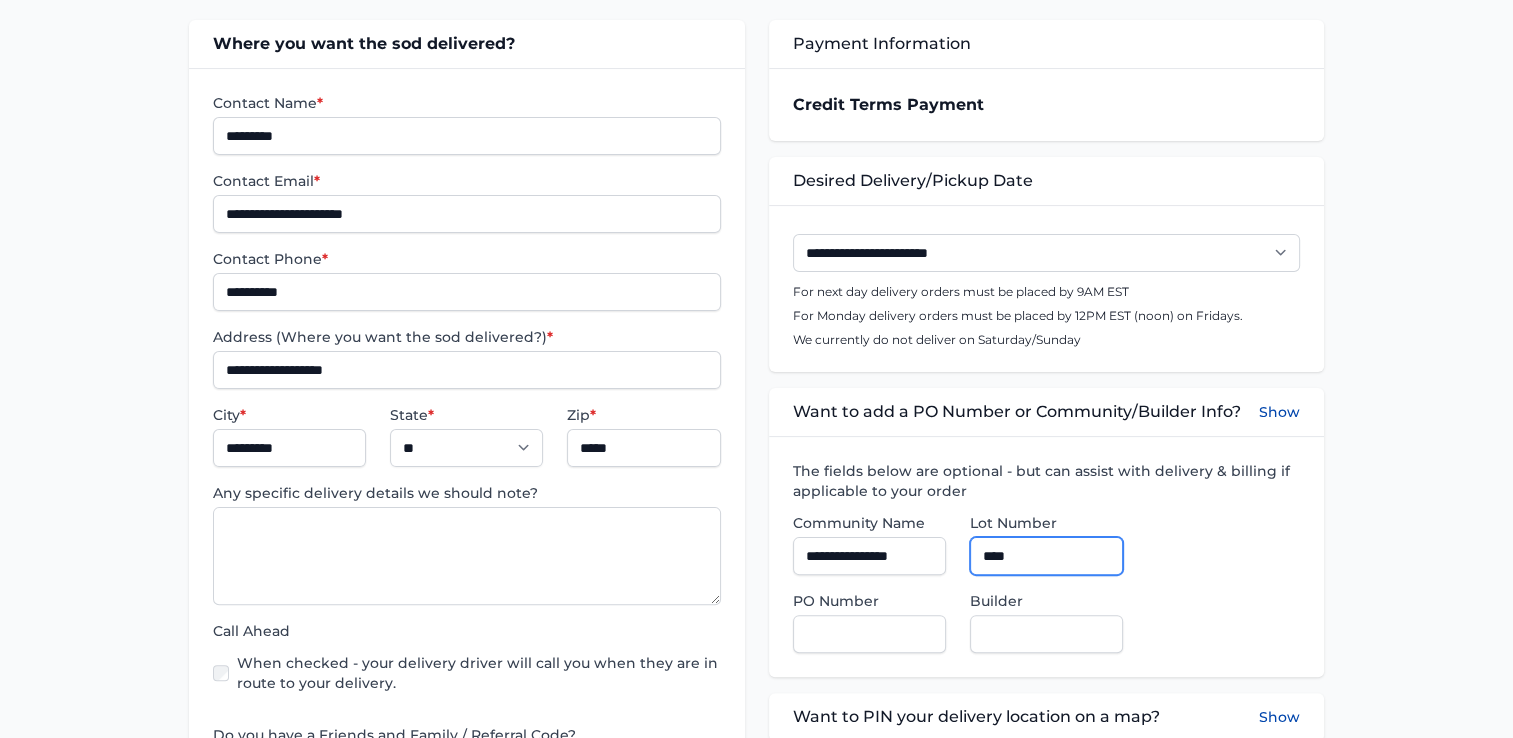 type on "****" 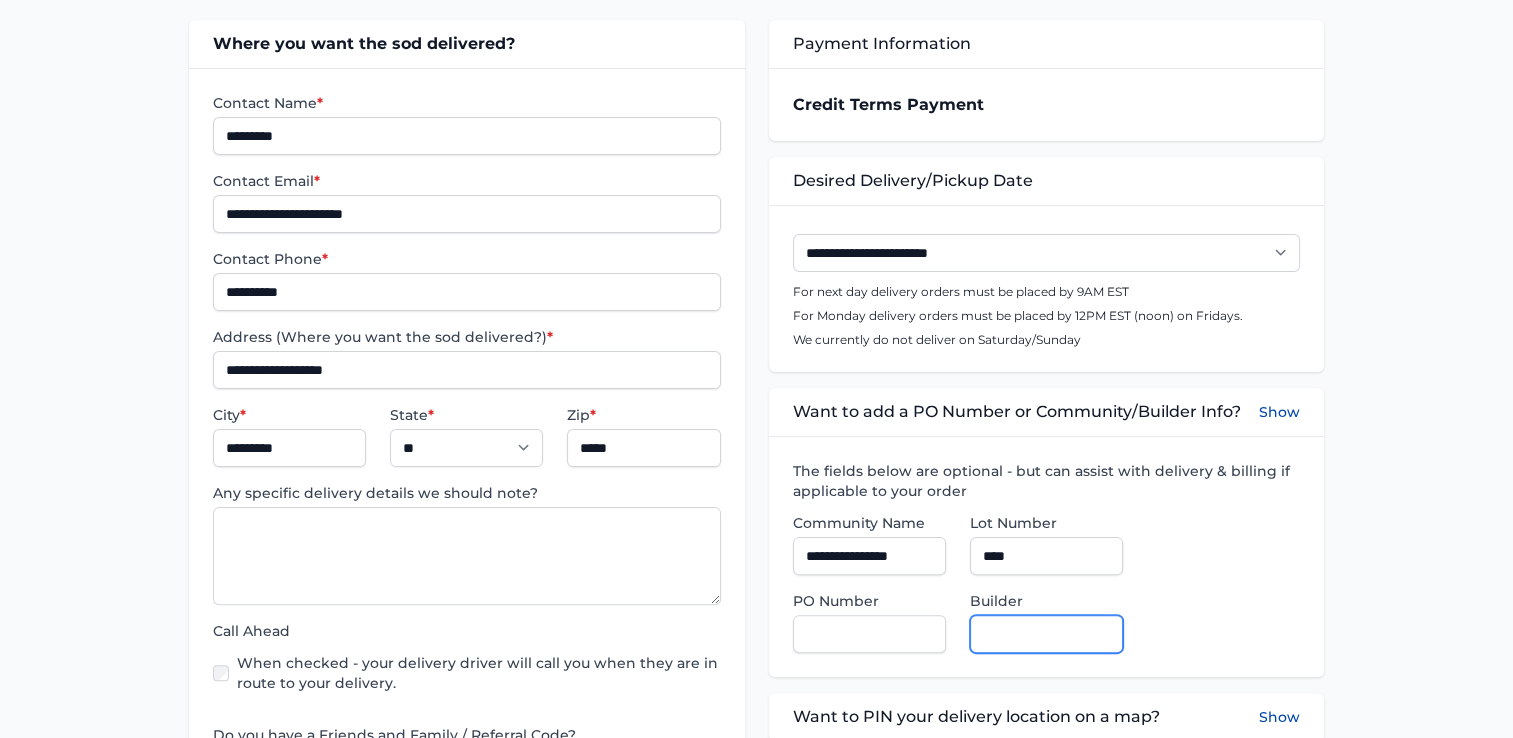 click on "Builder" at bounding box center [1046, 634] 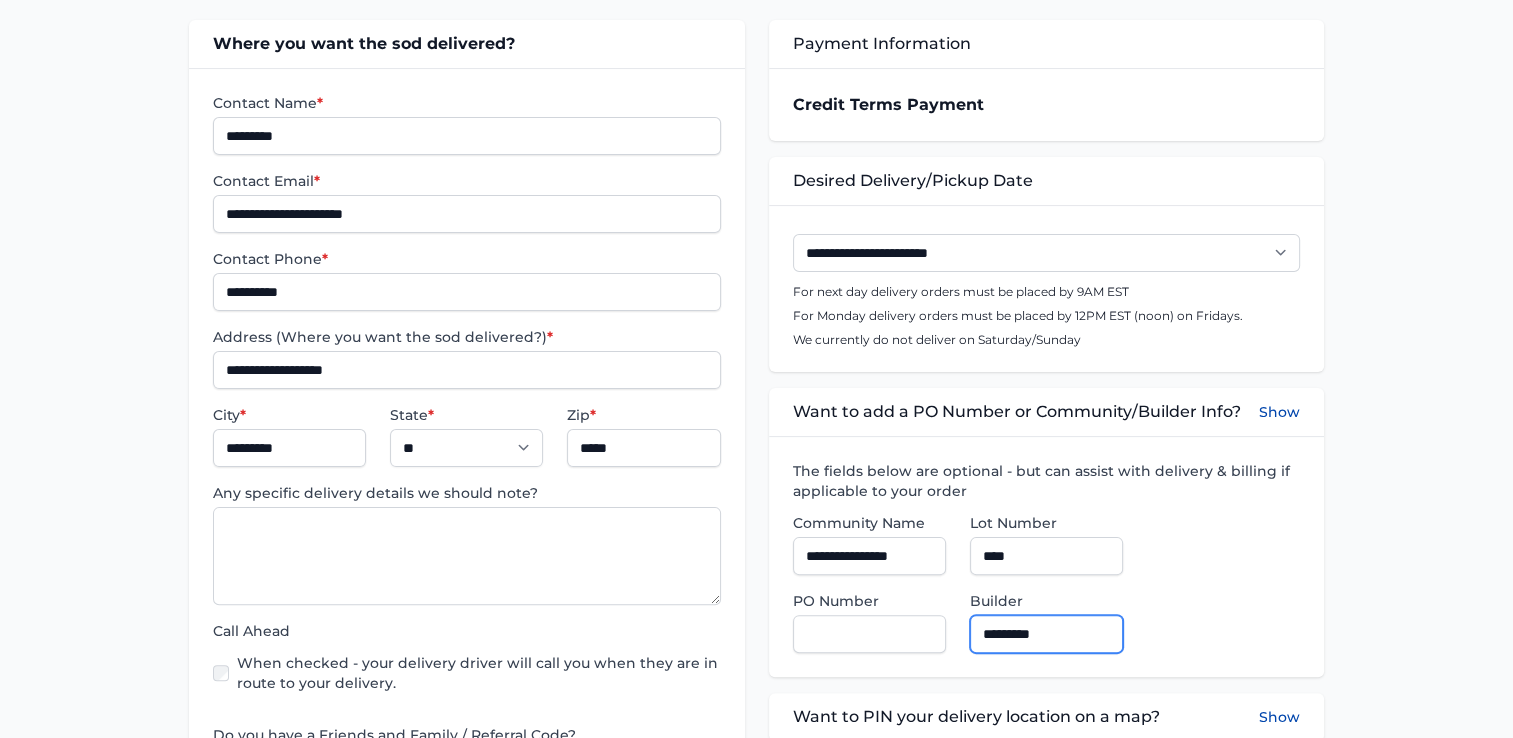 type on "**********" 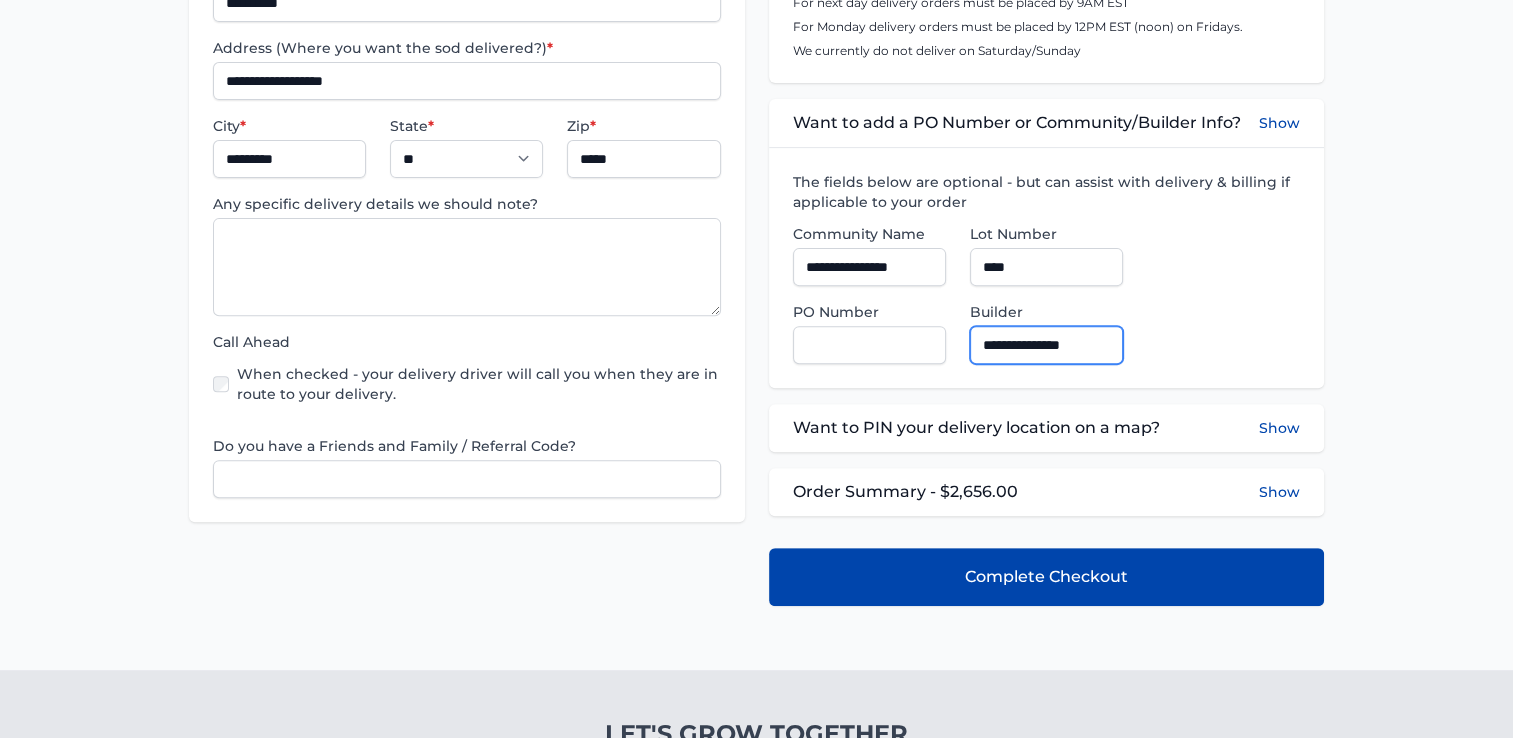 scroll, scrollTop: 700, scrollLeft: 0, axis: vertical 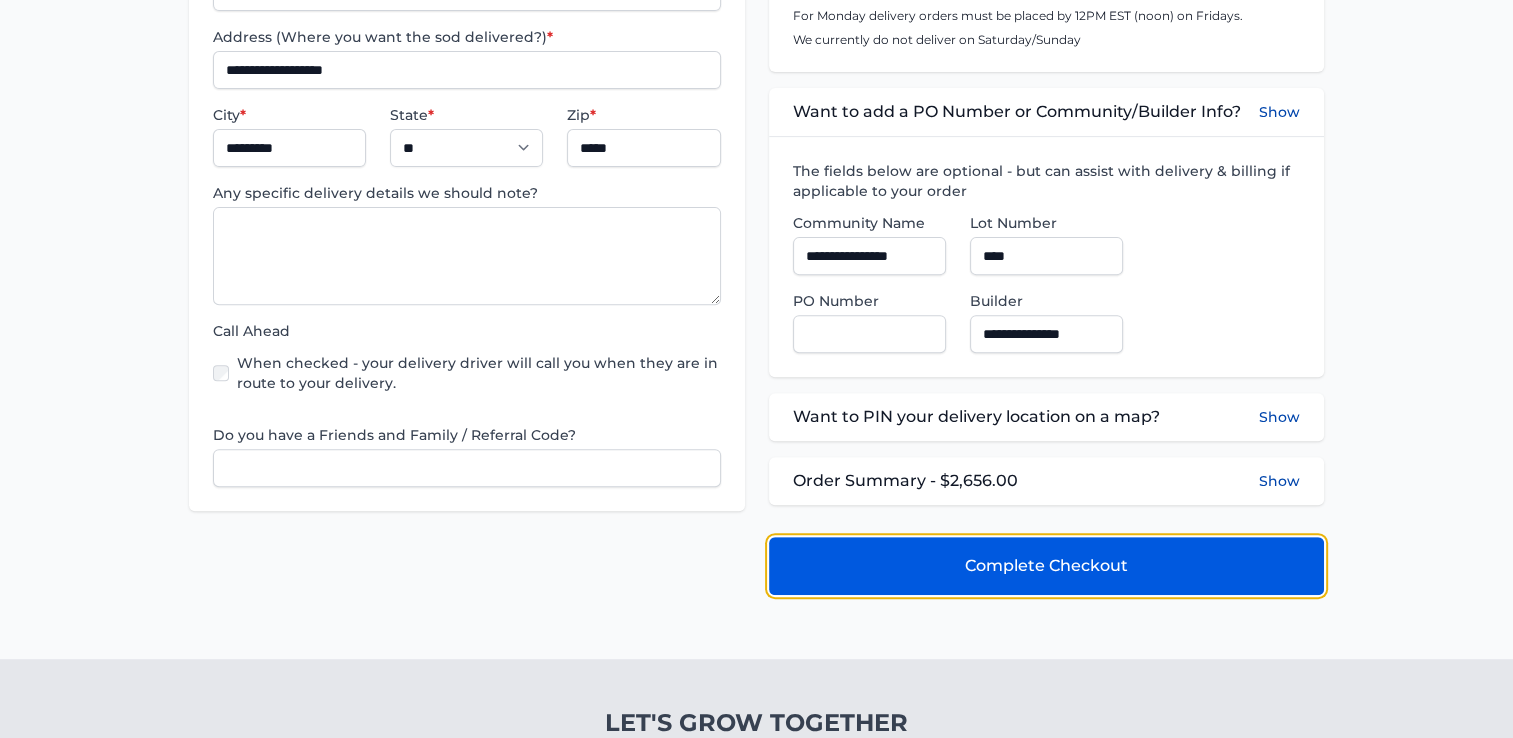 click on "Complete Checkout" at bounding box center (1046, 566) 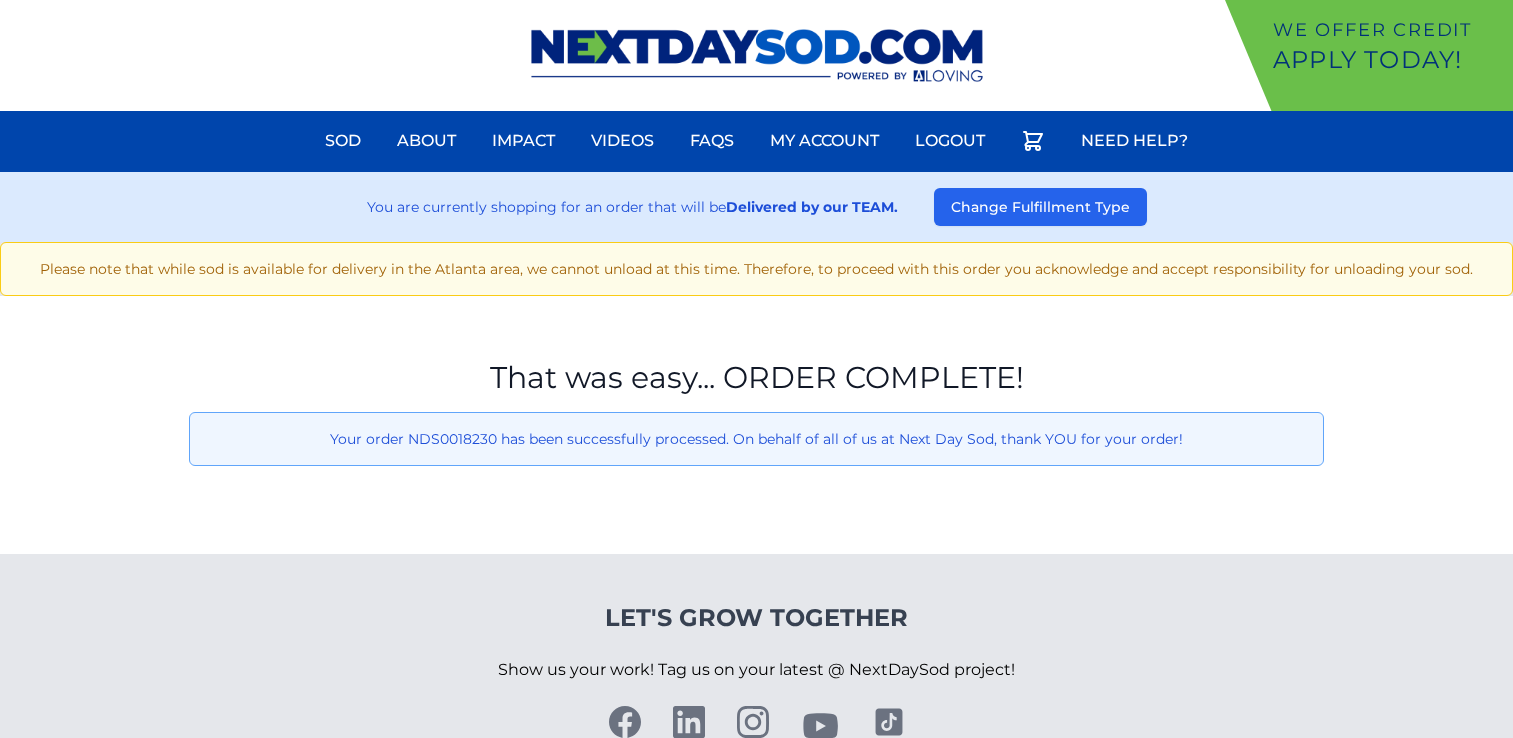 scroll, scrollTop: 0, scrollLeft: 0, axis: both 